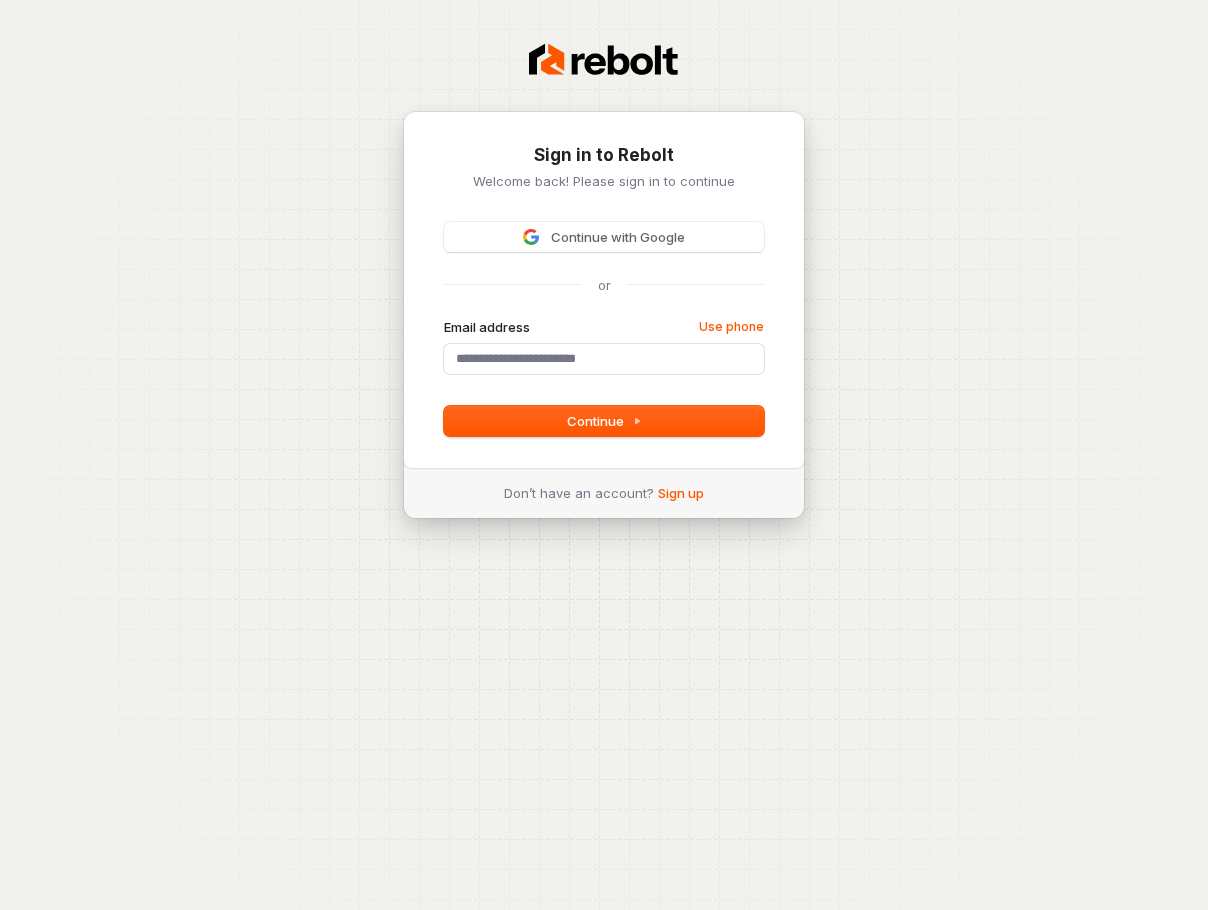 scroll, scrollTop: 0, scrollLeft: 0, axis: both 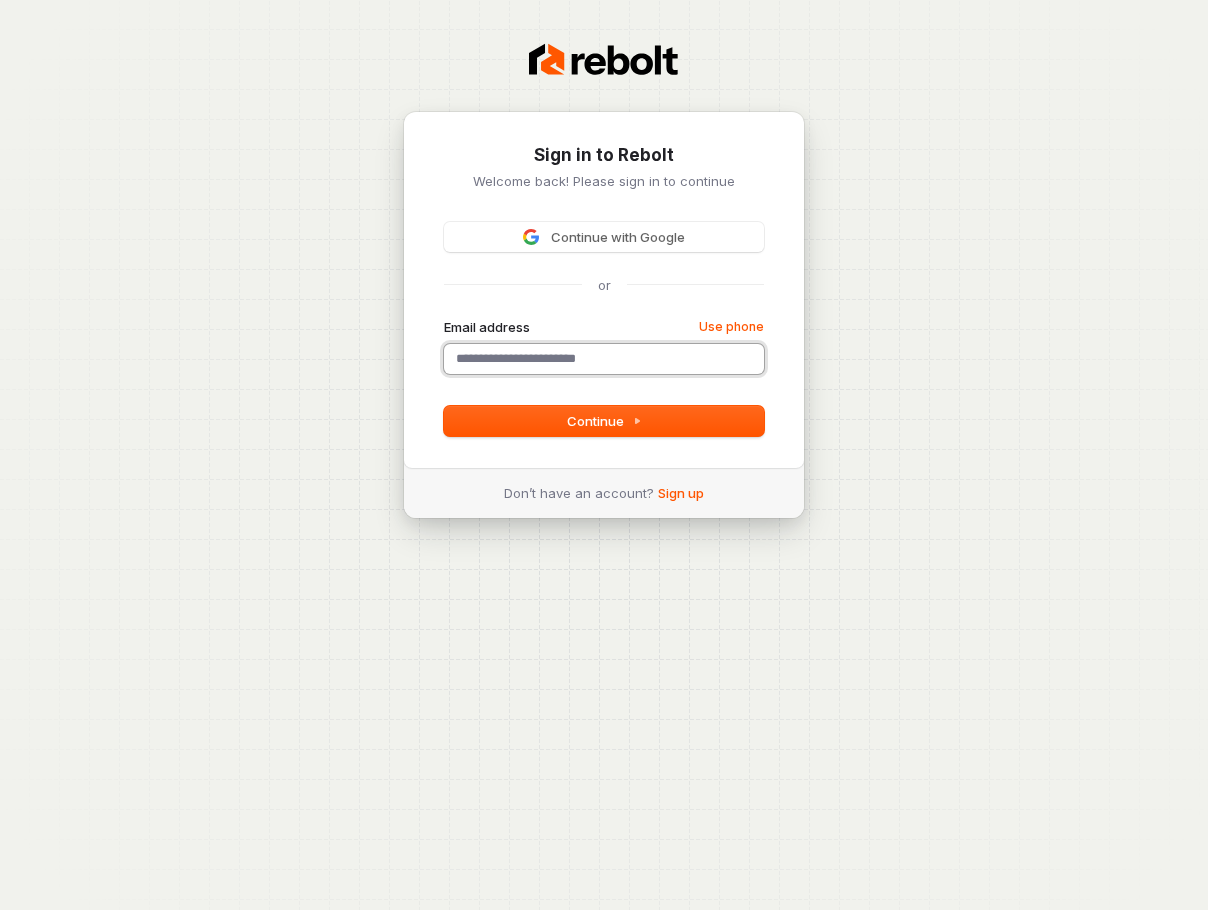 click on "Email address" at bounding box center [604, 359] 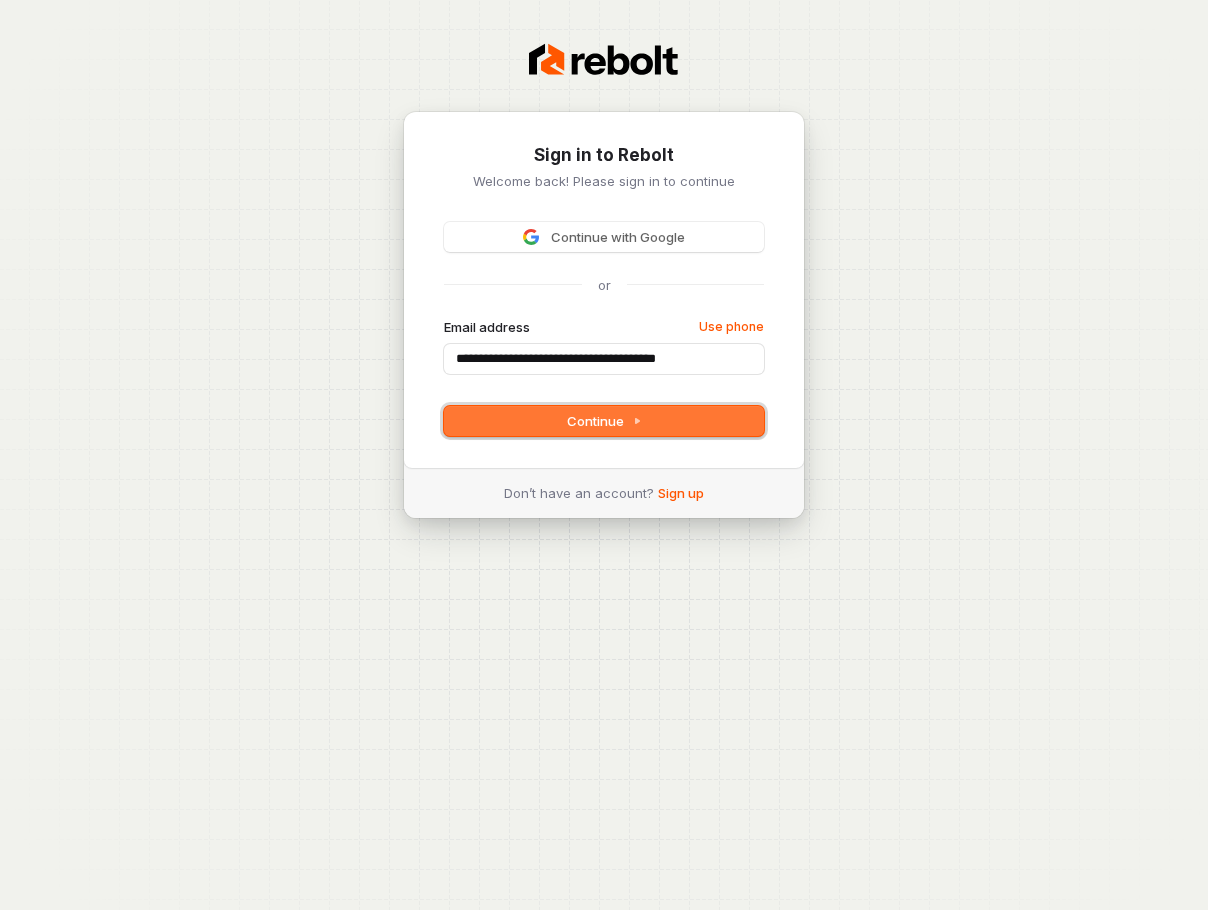 click on "Continue" at bounding box center (604, 421) 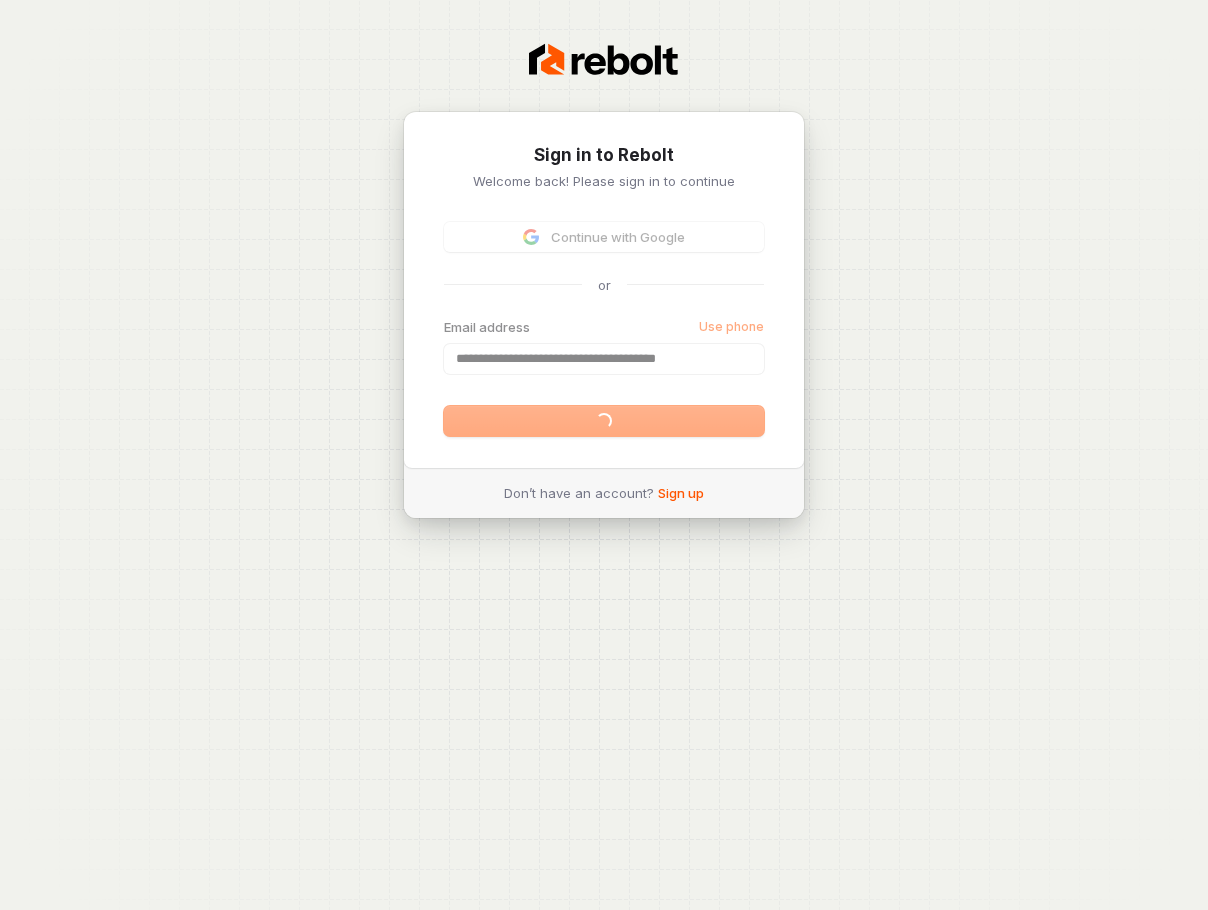 type on "**********" 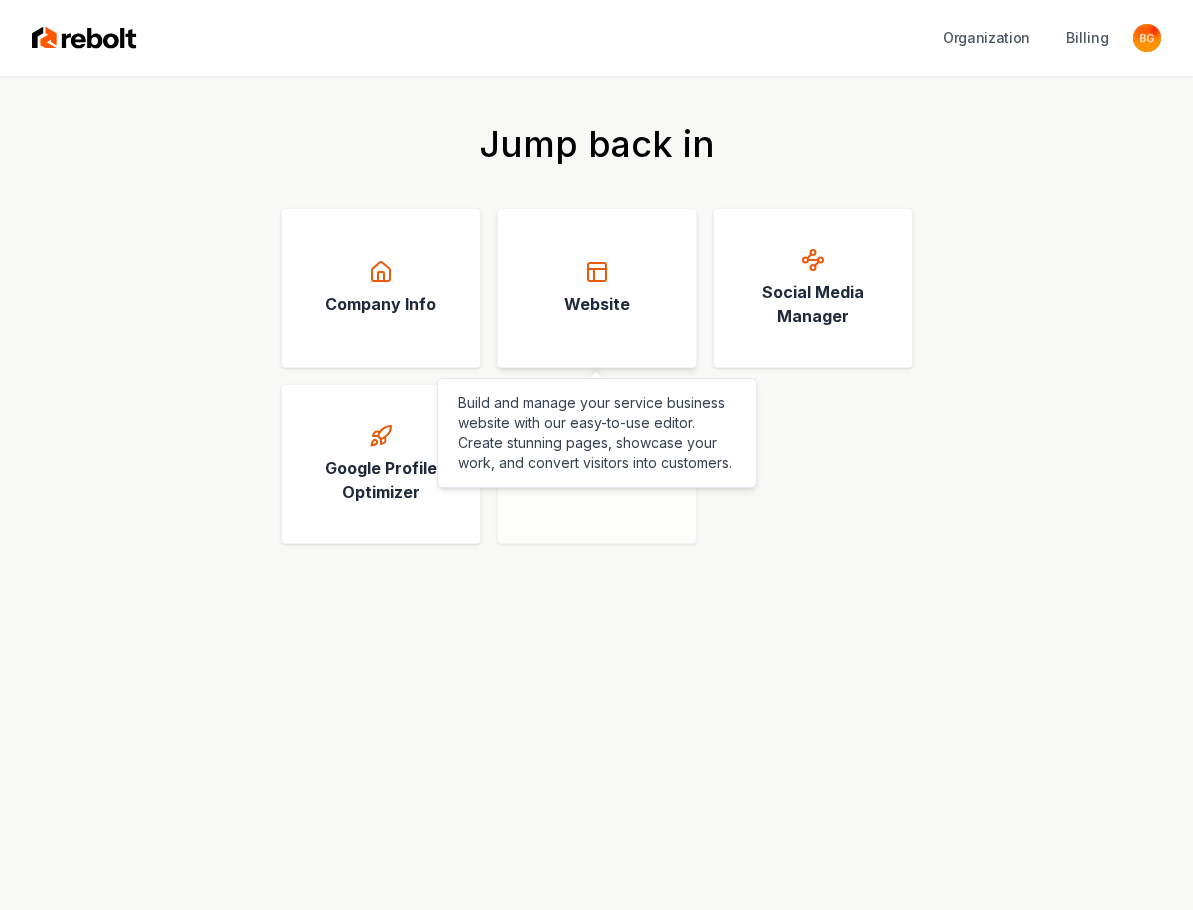 click 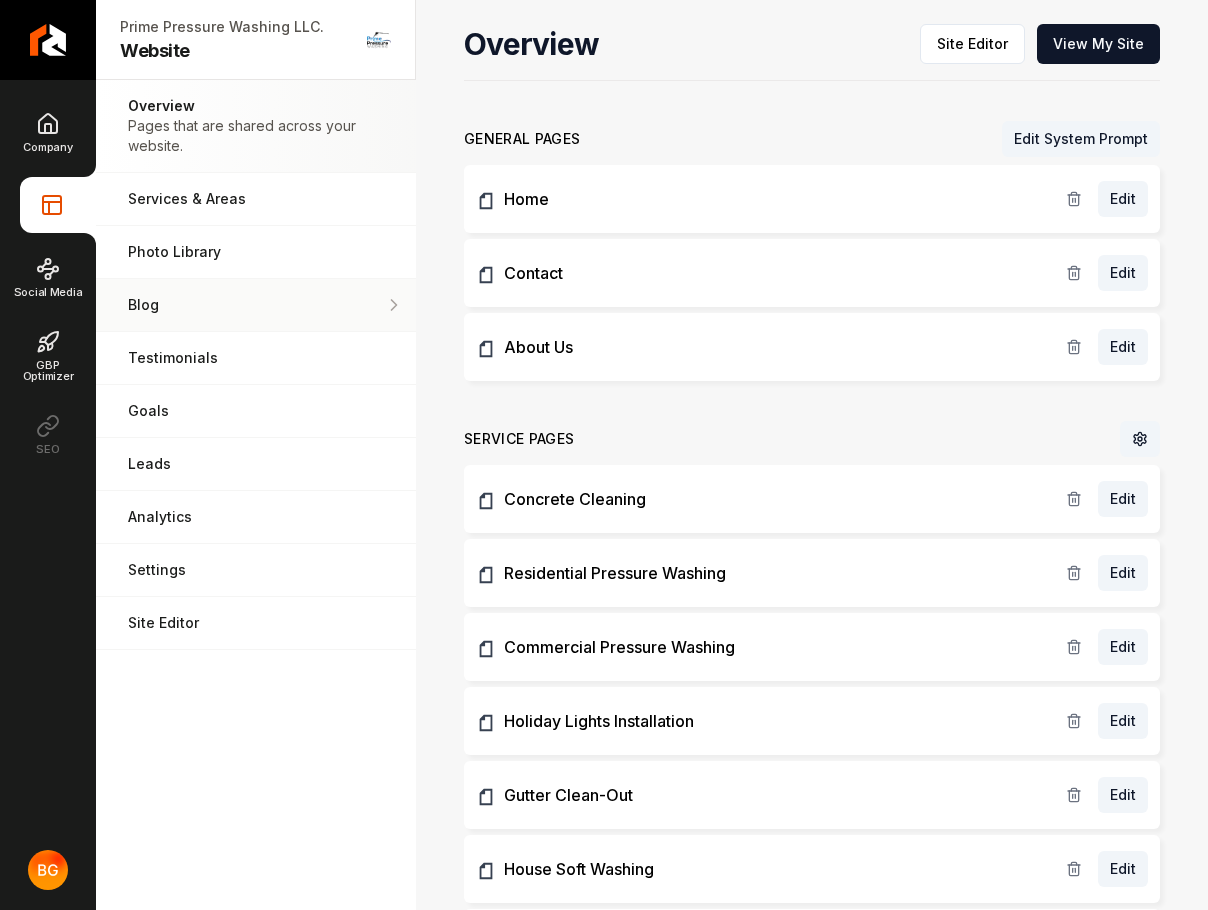 click on "Blog" at bounding box center (256, 305) 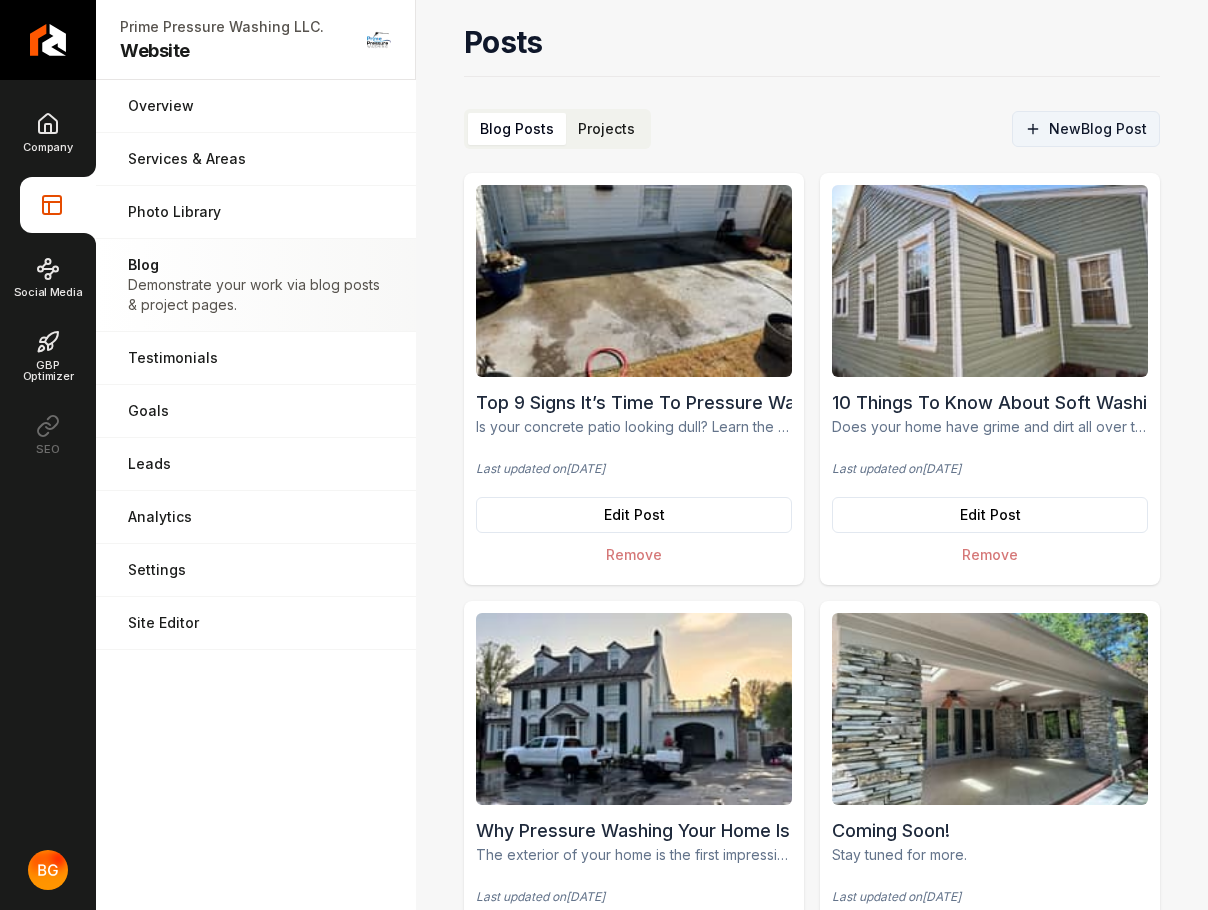 click on "New  Blog Post" at bounding box center [1086, 129] 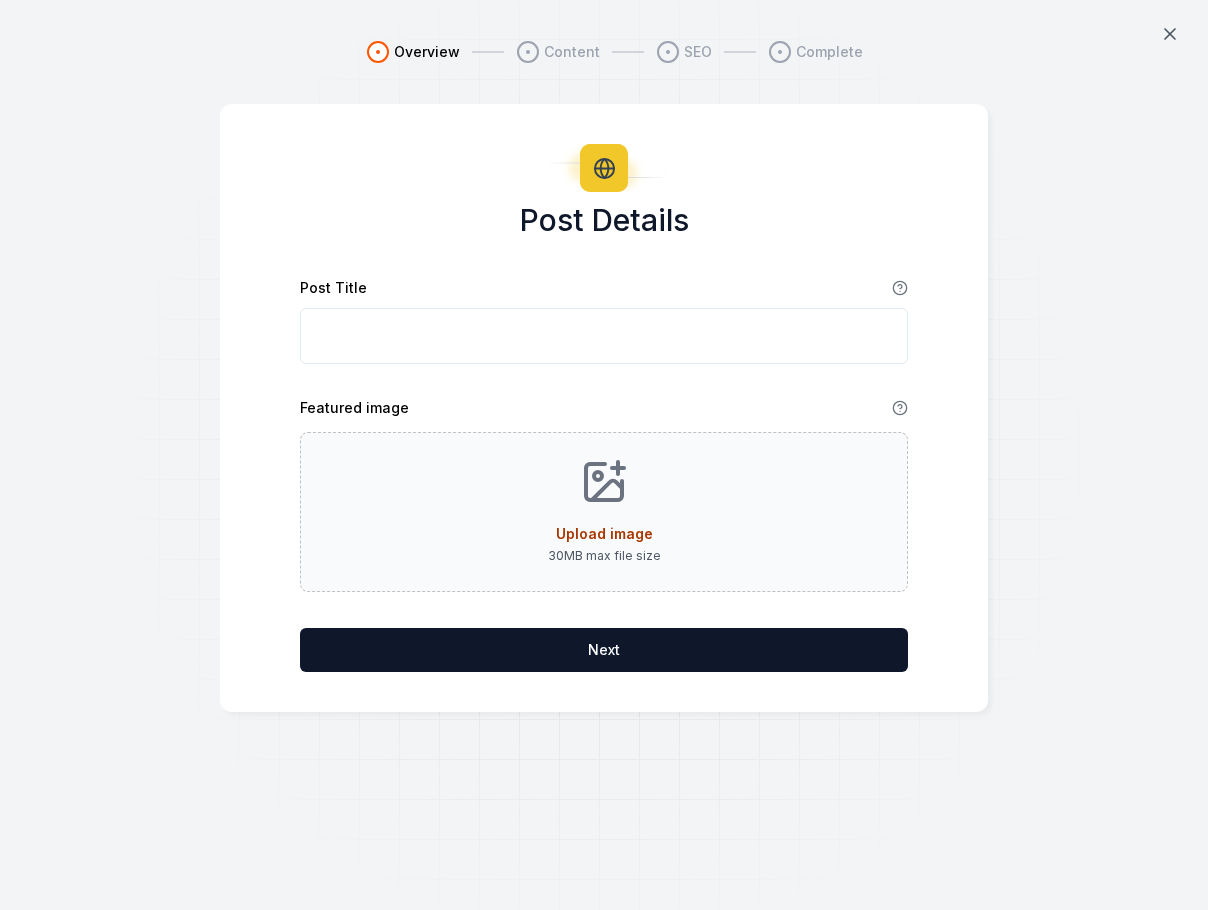 click on "Post Title" at bounding box center [604, 336] 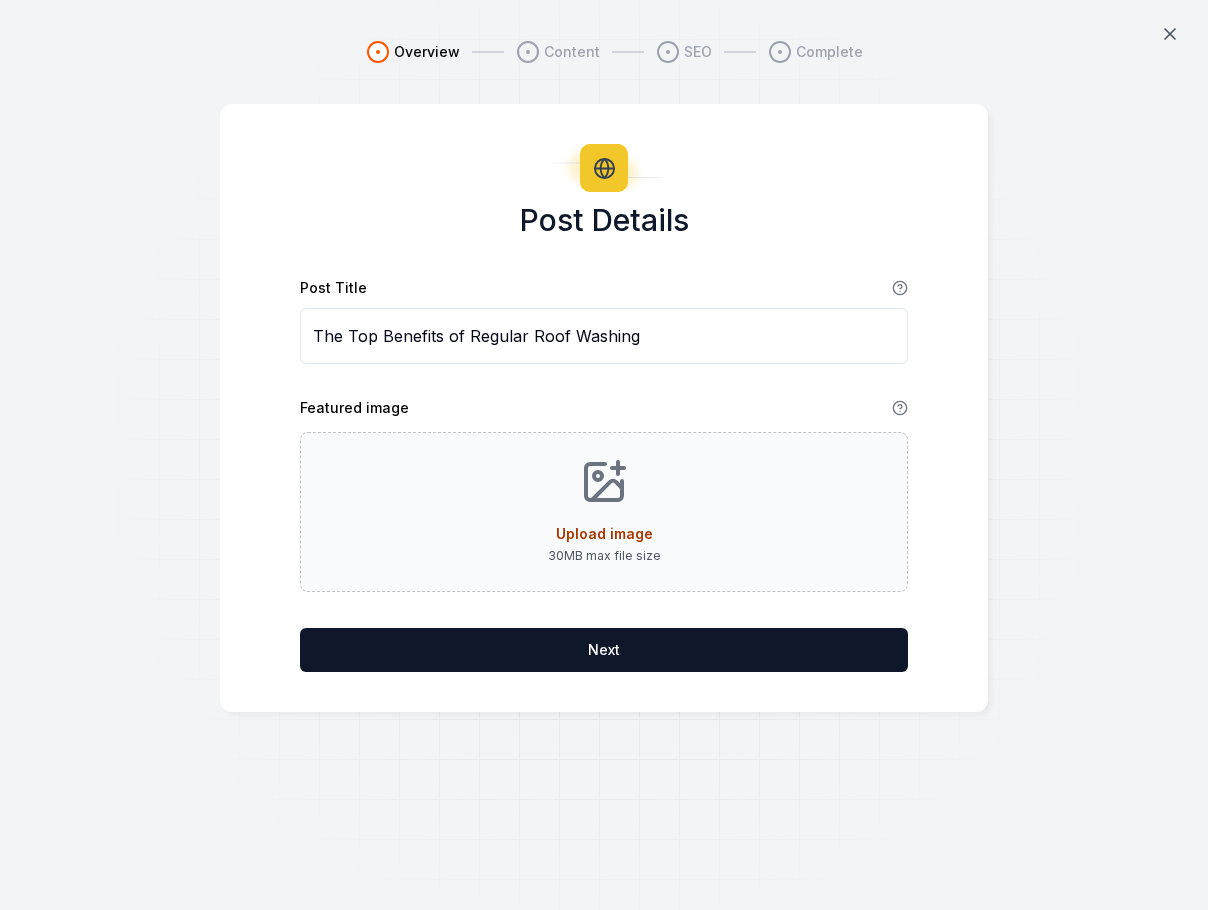 type on "The Top Benefits of Regular Roof Washing" 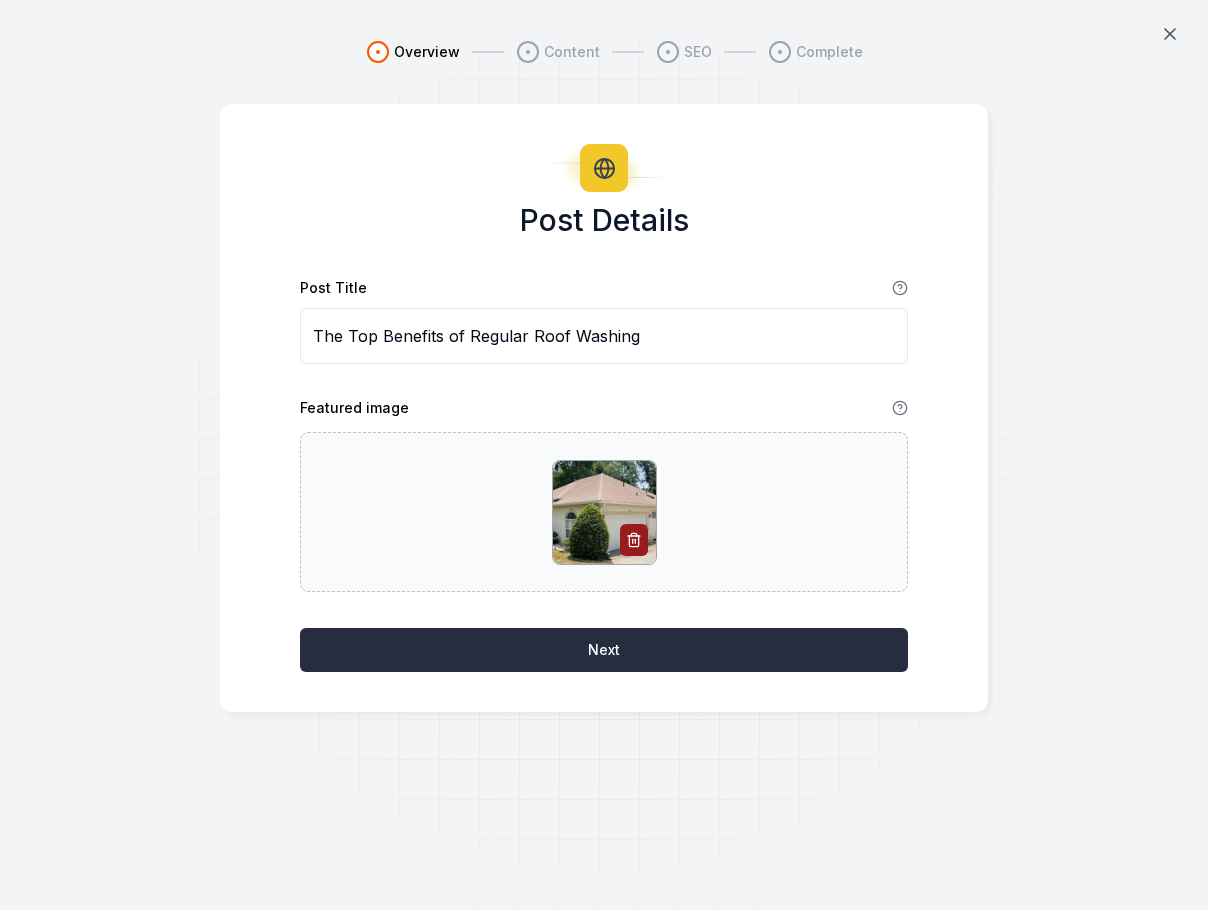 click on "Next" at bounding box center (604, 650) 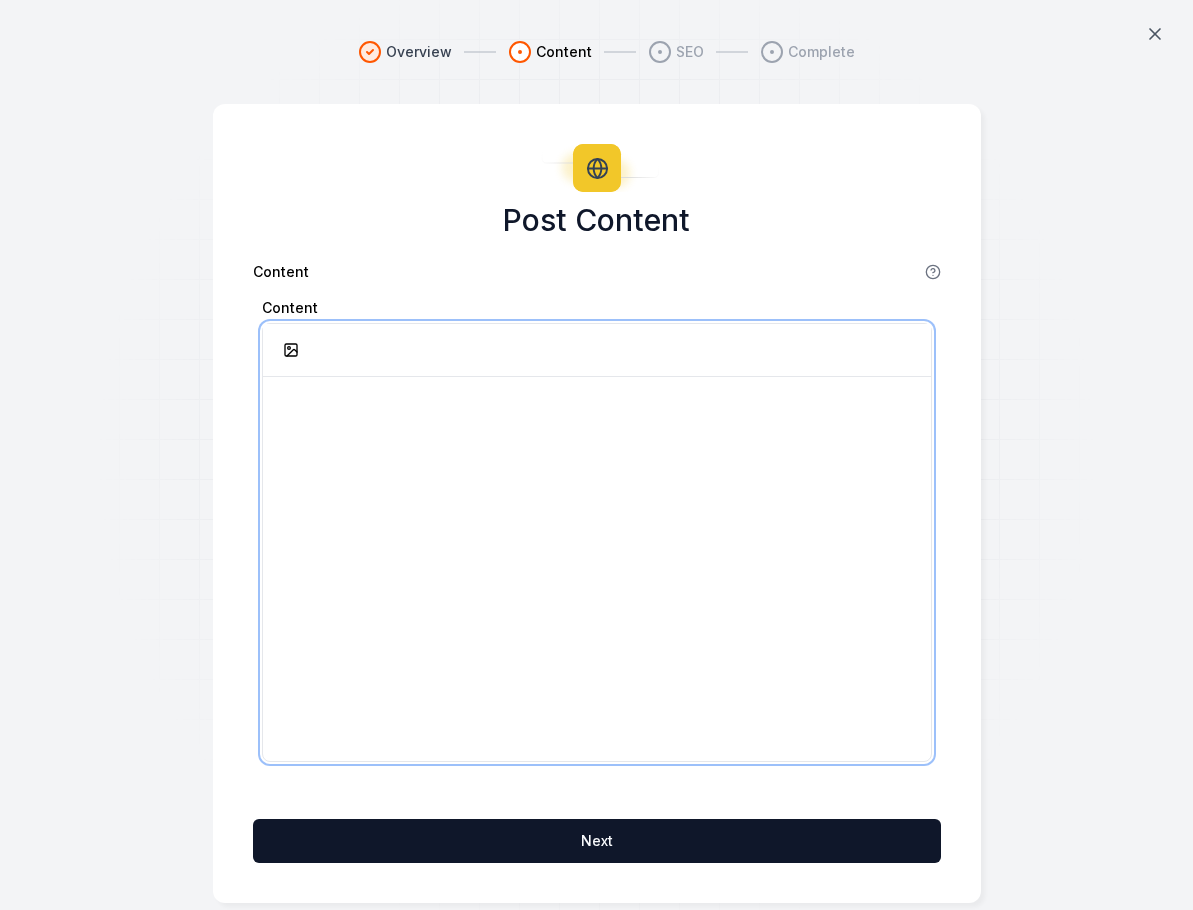 drag, startPoint x: 426, startPoint y: 379, endPoint x: 412, endPoint y: 469, distance: 91.08238 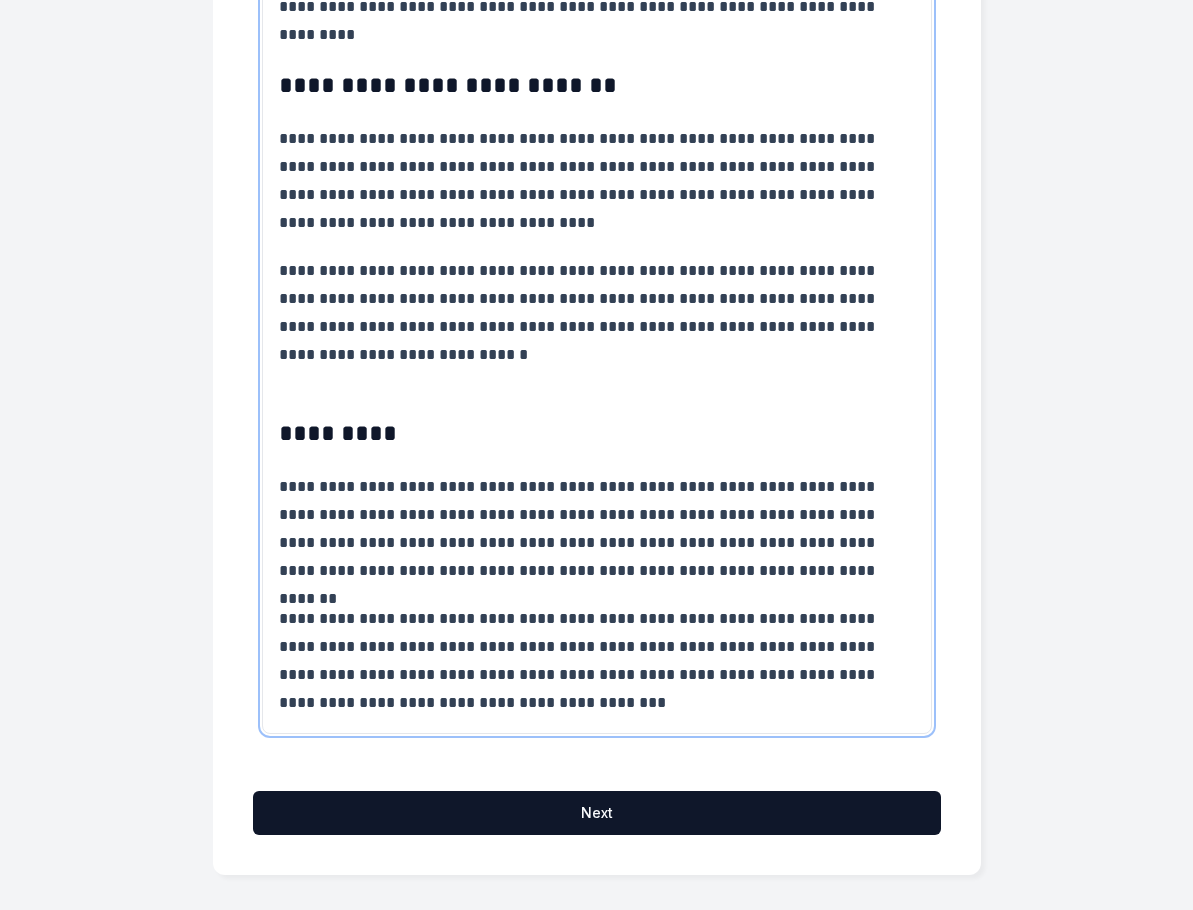 scroll, scrollTop: 3633, scrollLeft: 0, axis: vertical 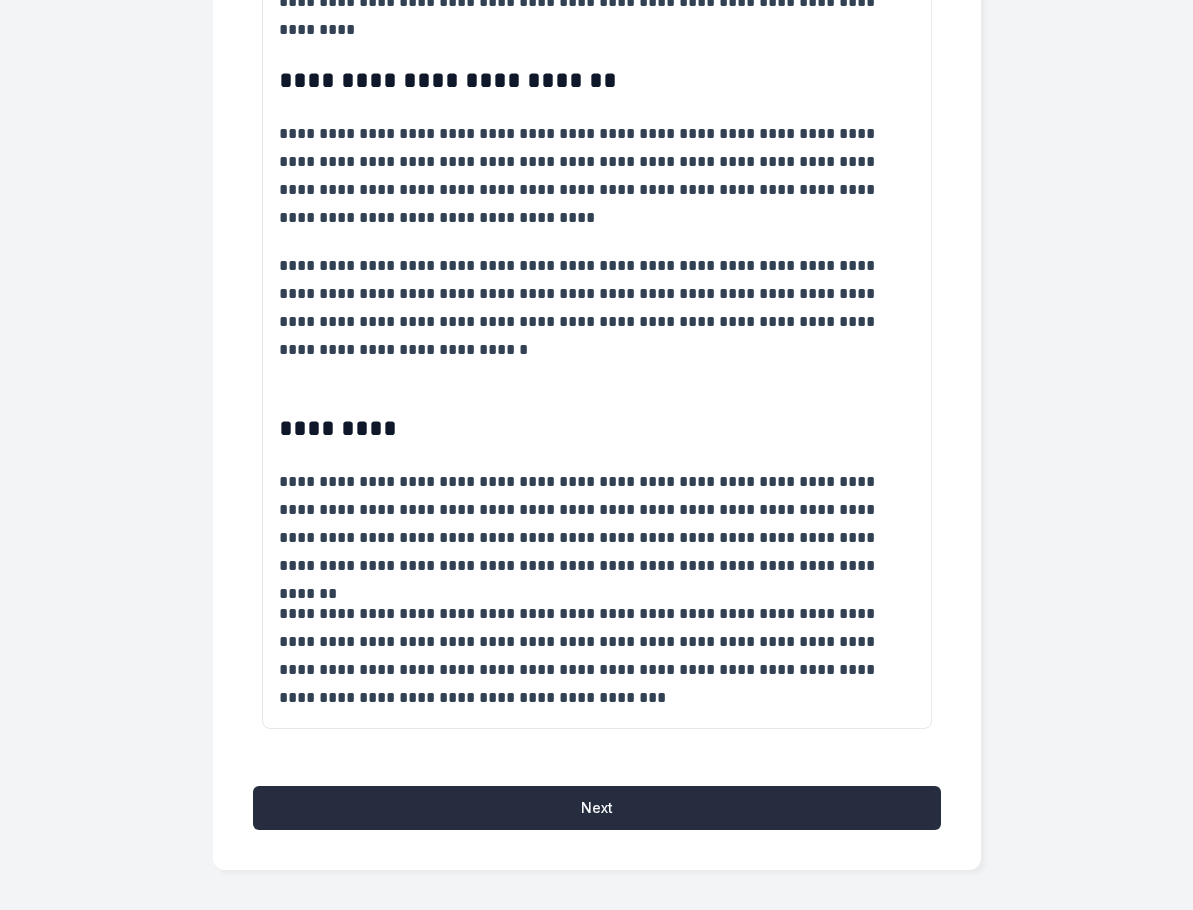 click on "Next" at bounding box center (597, 808) 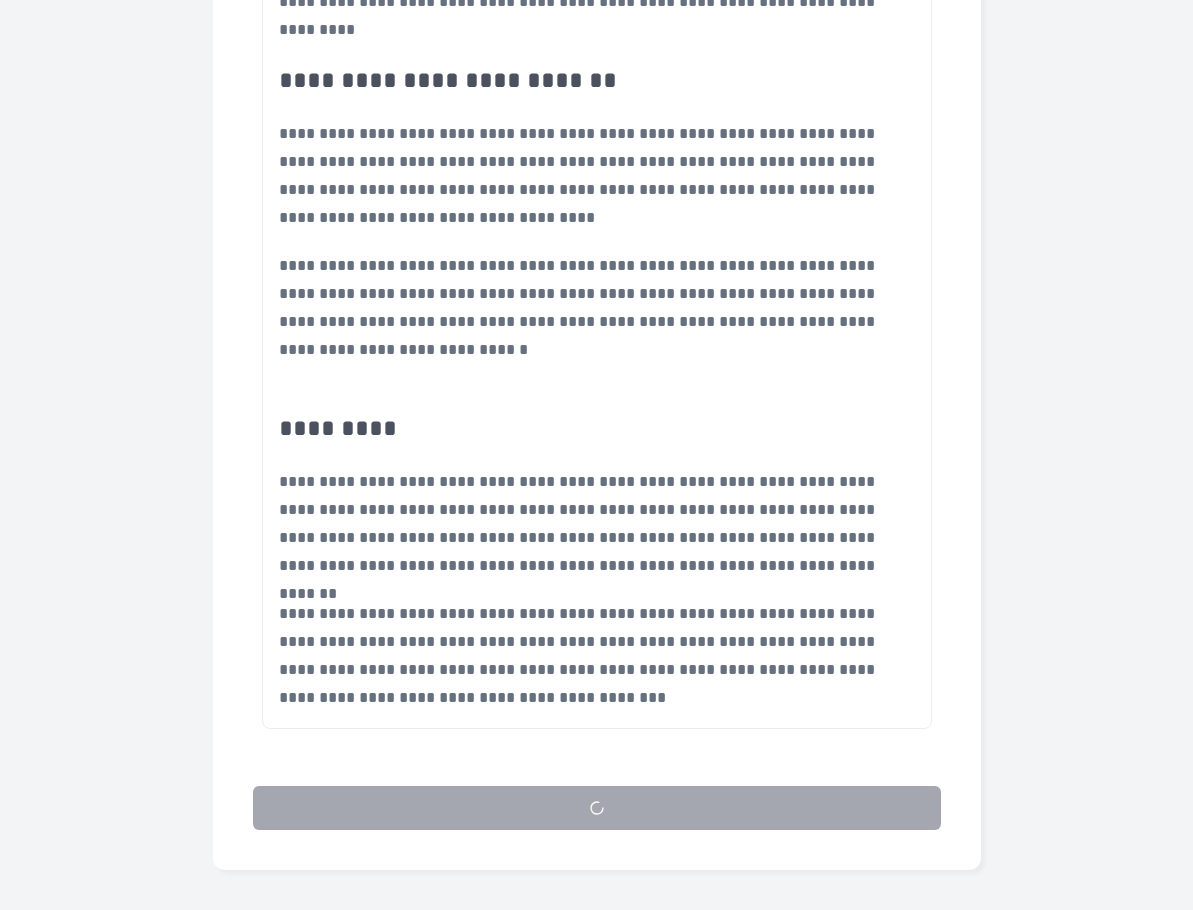 scroll, scrollTop: 22, scrollLeft: 0, axis: vertical 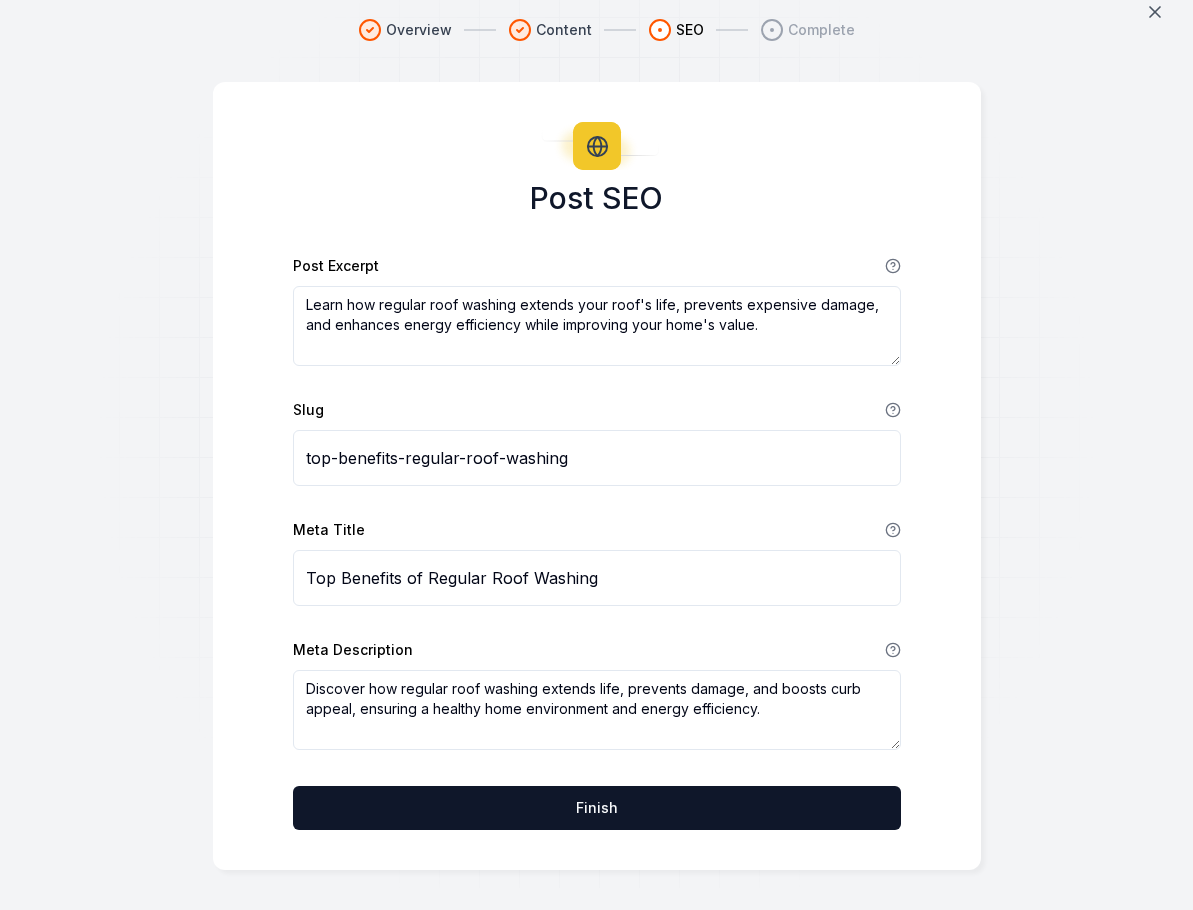 click on "Learn how regular roof washing extends your roof's life, prevents expensive damage, and enhances energy efficiency while improving your home's value." at bounding box center (597, 326) 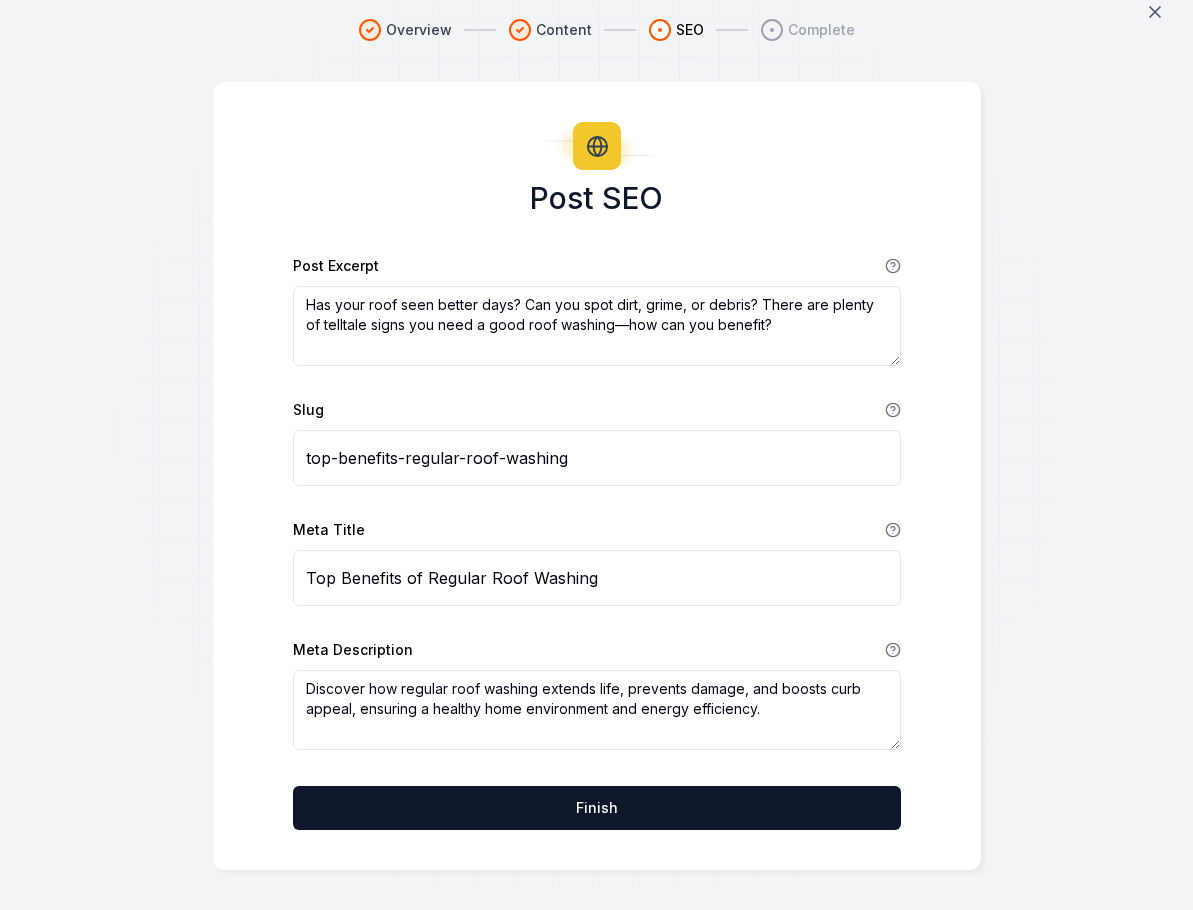 type on "Has your roof seen better days? Can you spot dirt, grime, or debris? There are plenty of telltale signs you need a good roof washing—how can you benefit?" 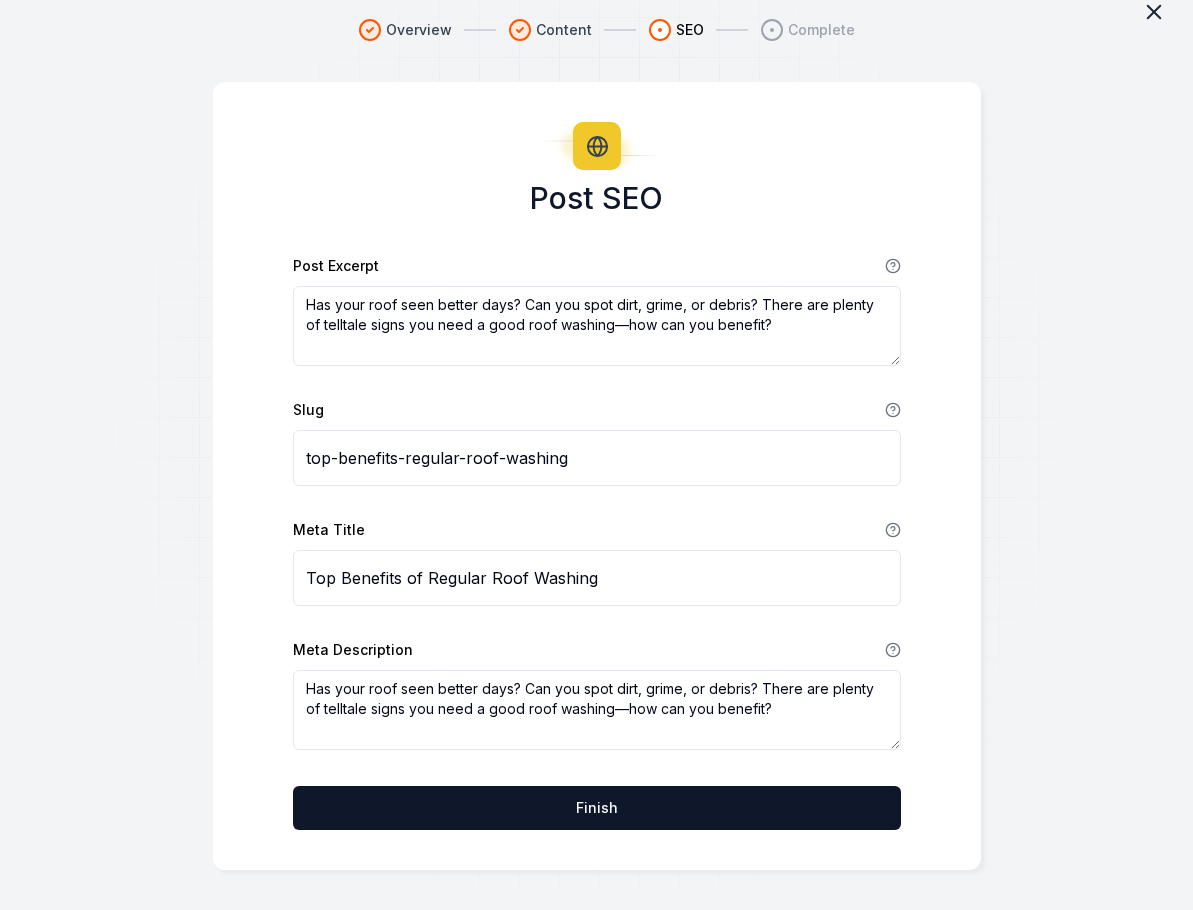 type on "Has your roof seen better days? Can you spot dirt, grime, or debris? There are plenty of telltale signs you need a good roof washing—how can you benefit?" 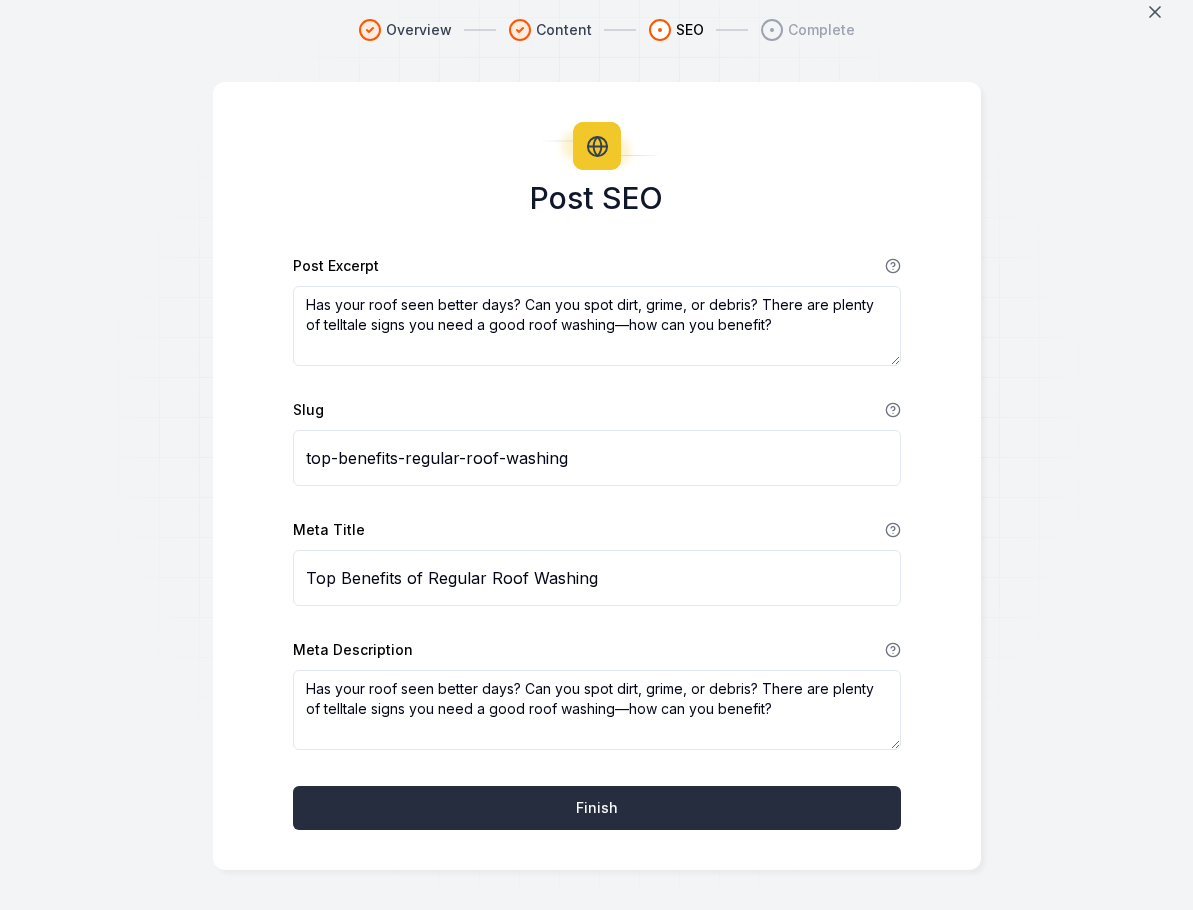 click on "Finish" at bounding box center [597, 808] 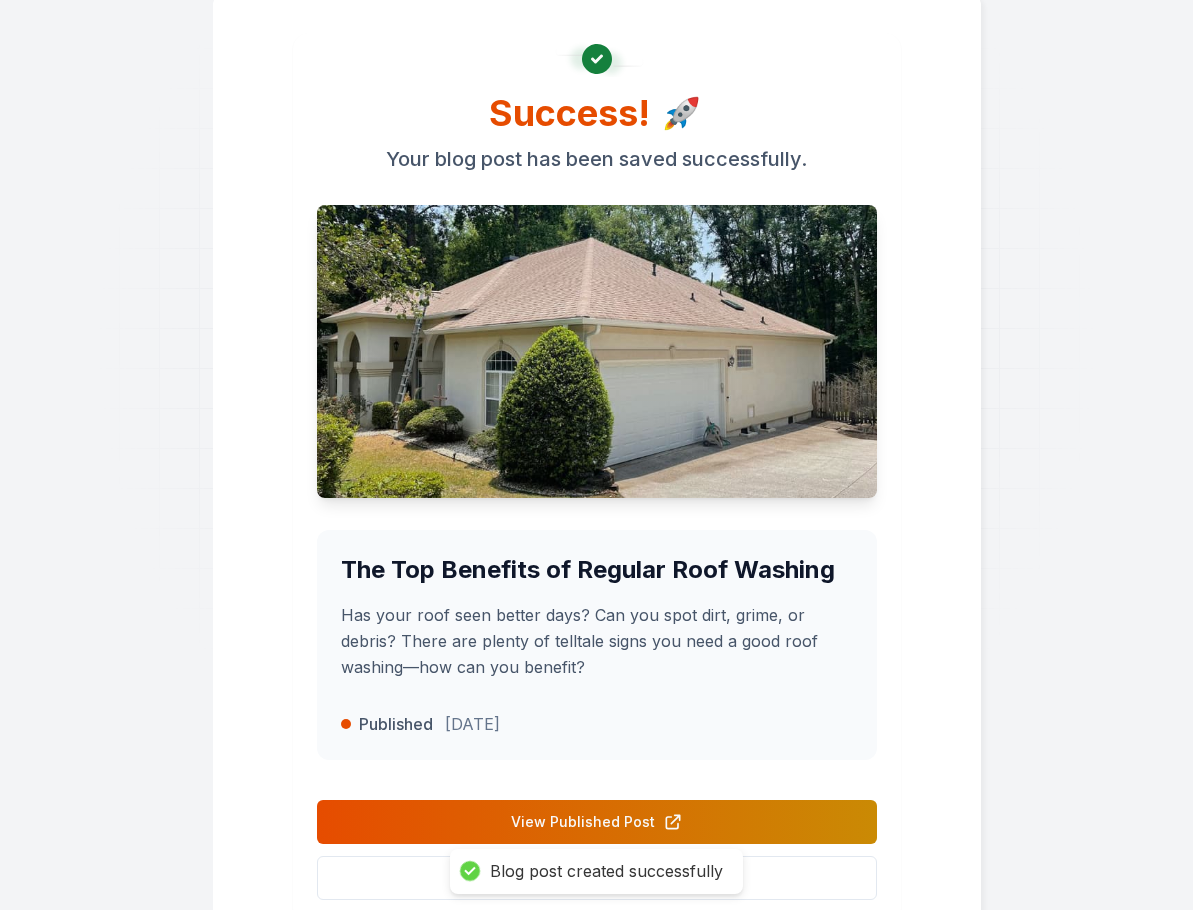 scroll, scrollTop: 205, scrollLeft: 0, axis: vertical 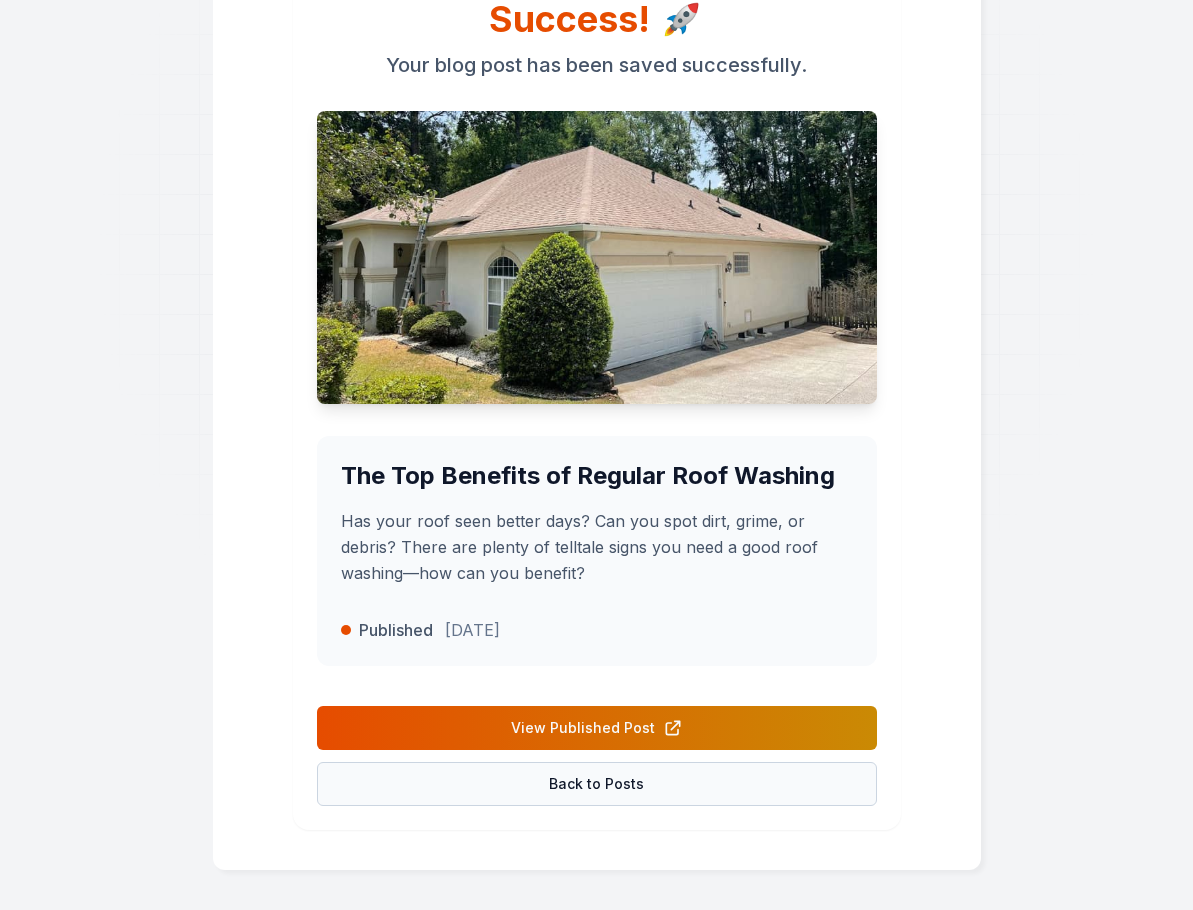 click on "Back to Posts" at bounding box center [597, 784] 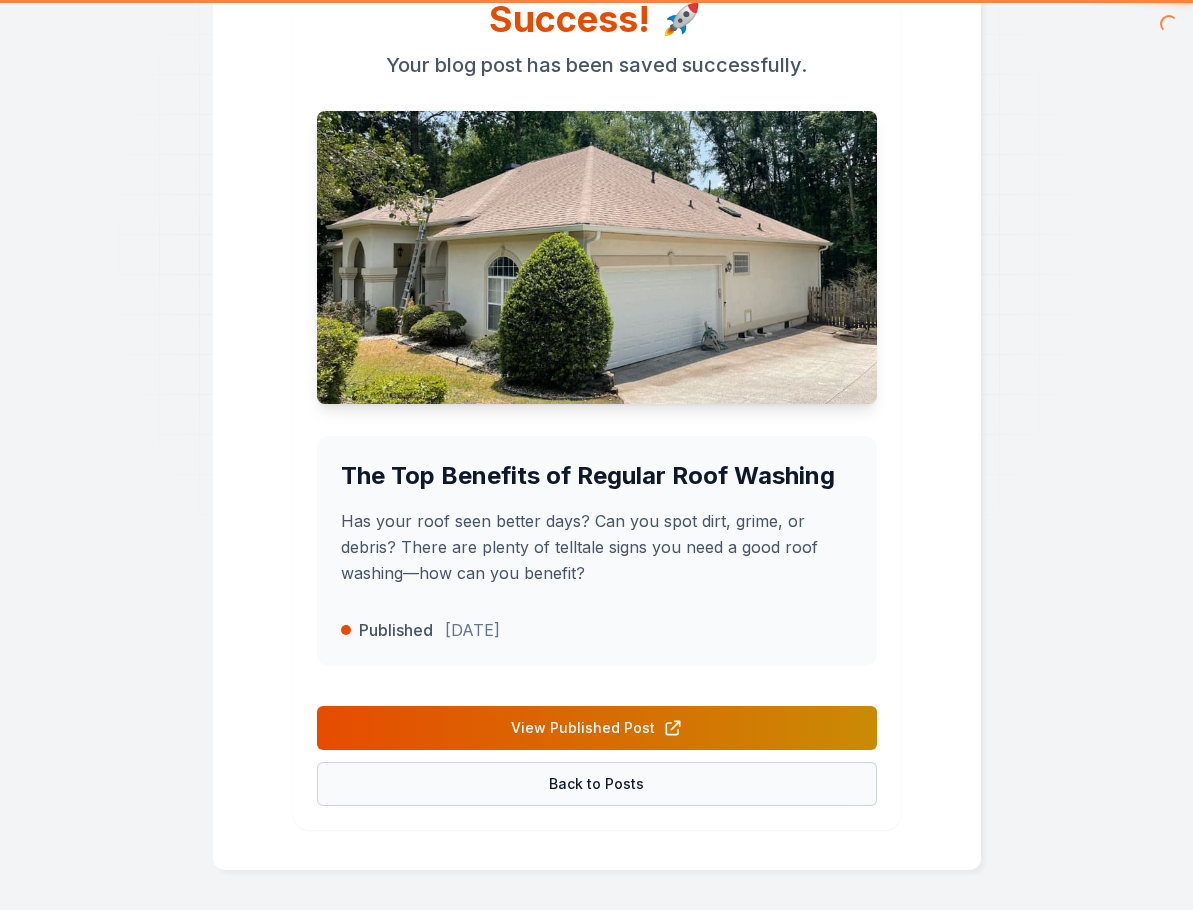 scroll, scrollTop: 0, scrollLeft: 0, axis: both 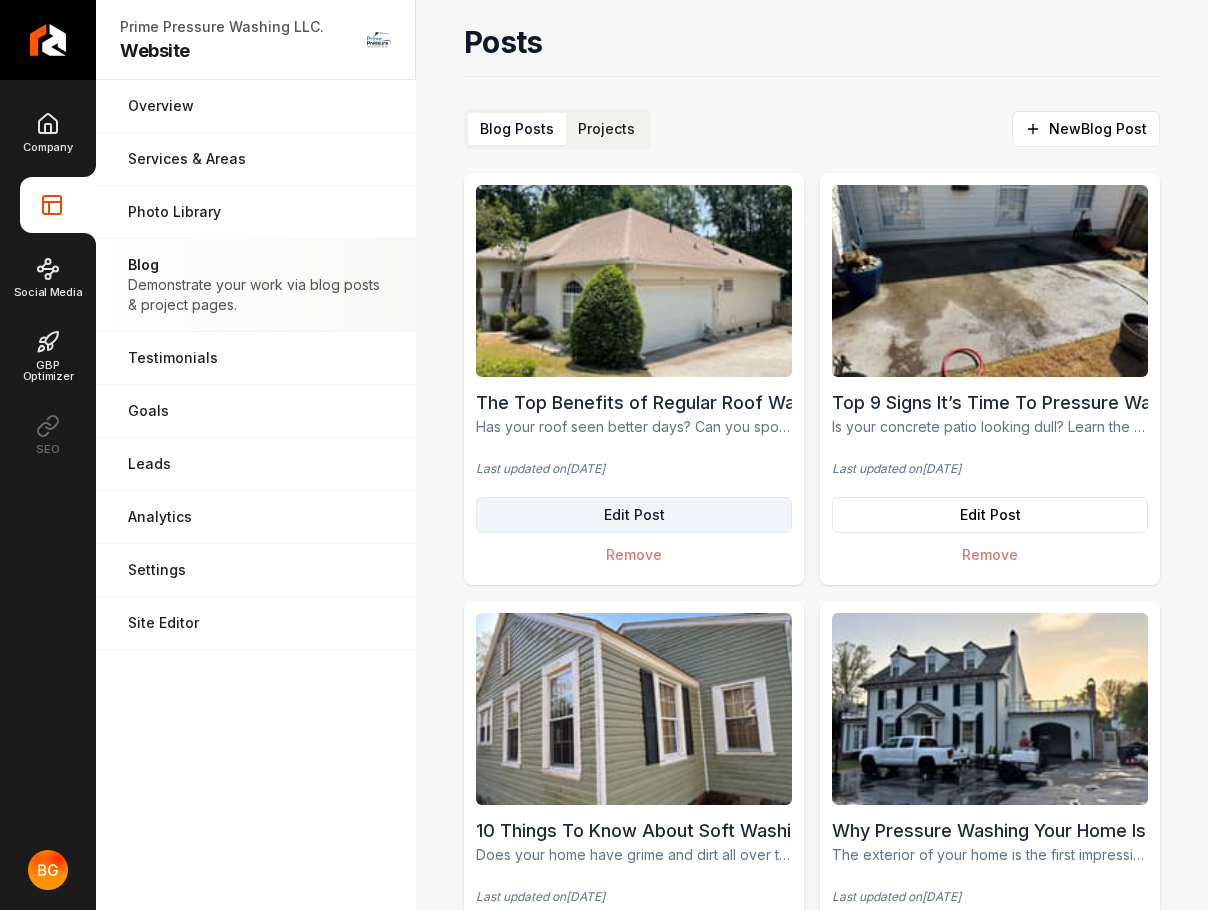click on "Edit Post" at bounding box center [634, 515] 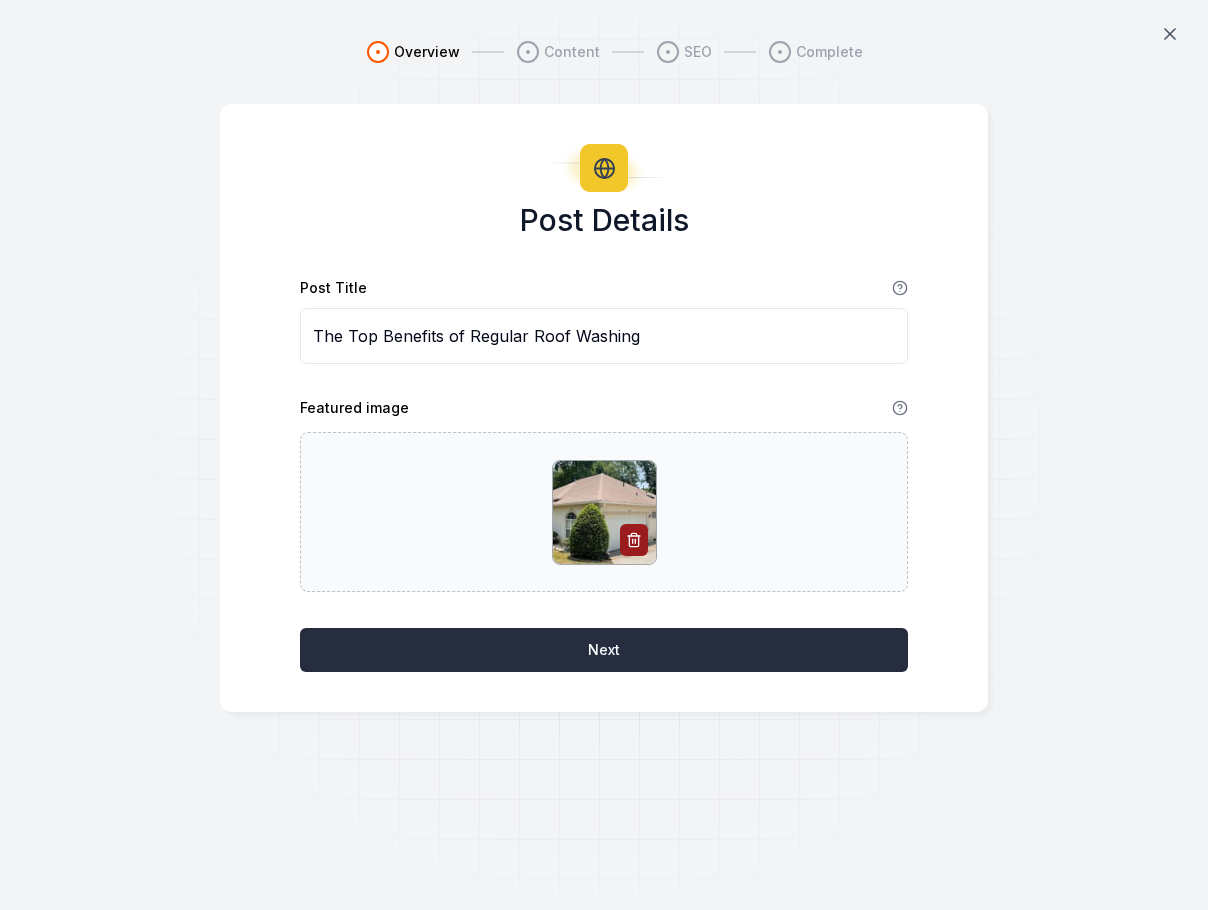 drag, startPoint x: 596, startPoint y: 603, endPoint x: 600, endPoint y: 633, distance: 30.265491 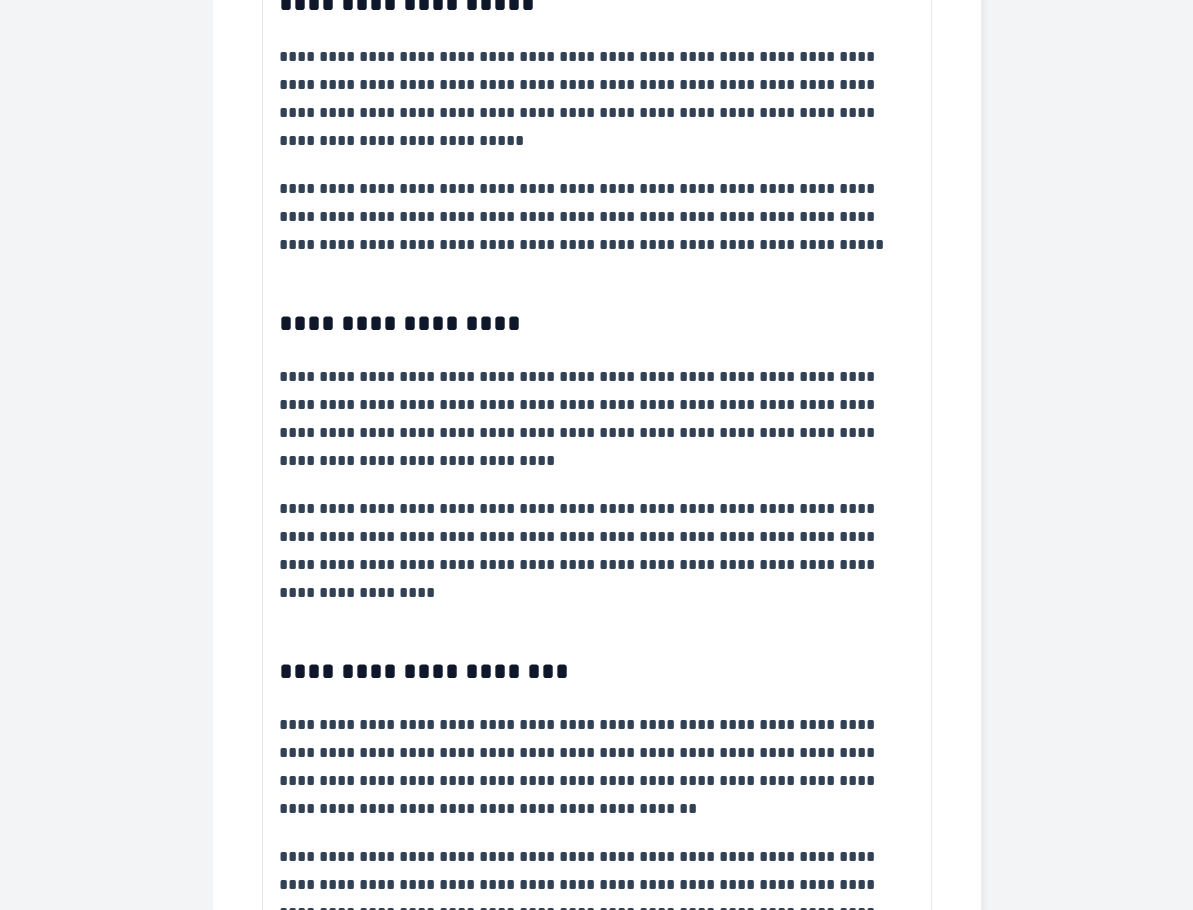 scroll, scrollTop: 1233, scrollLeft: 0, axis: vertical 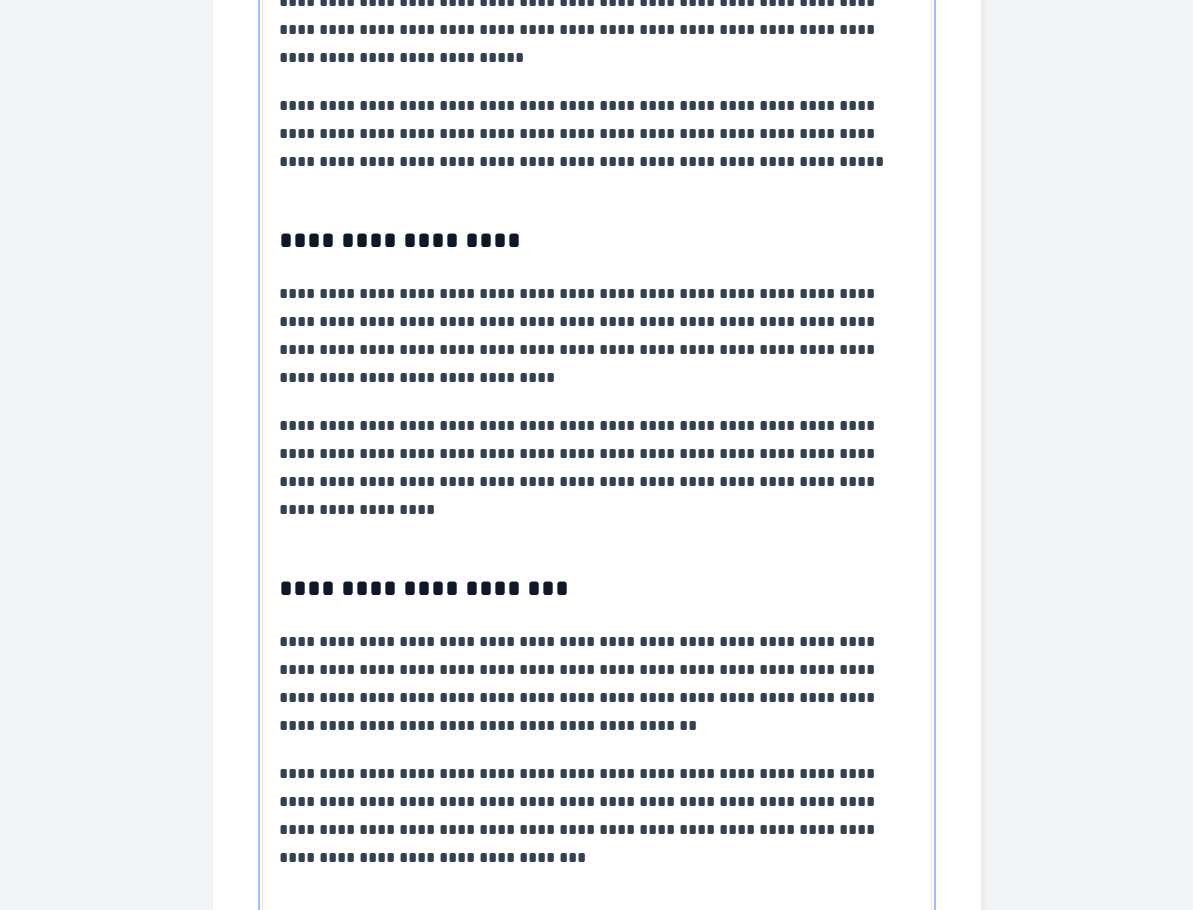 click on "**********" at bounding box center [597, 468] 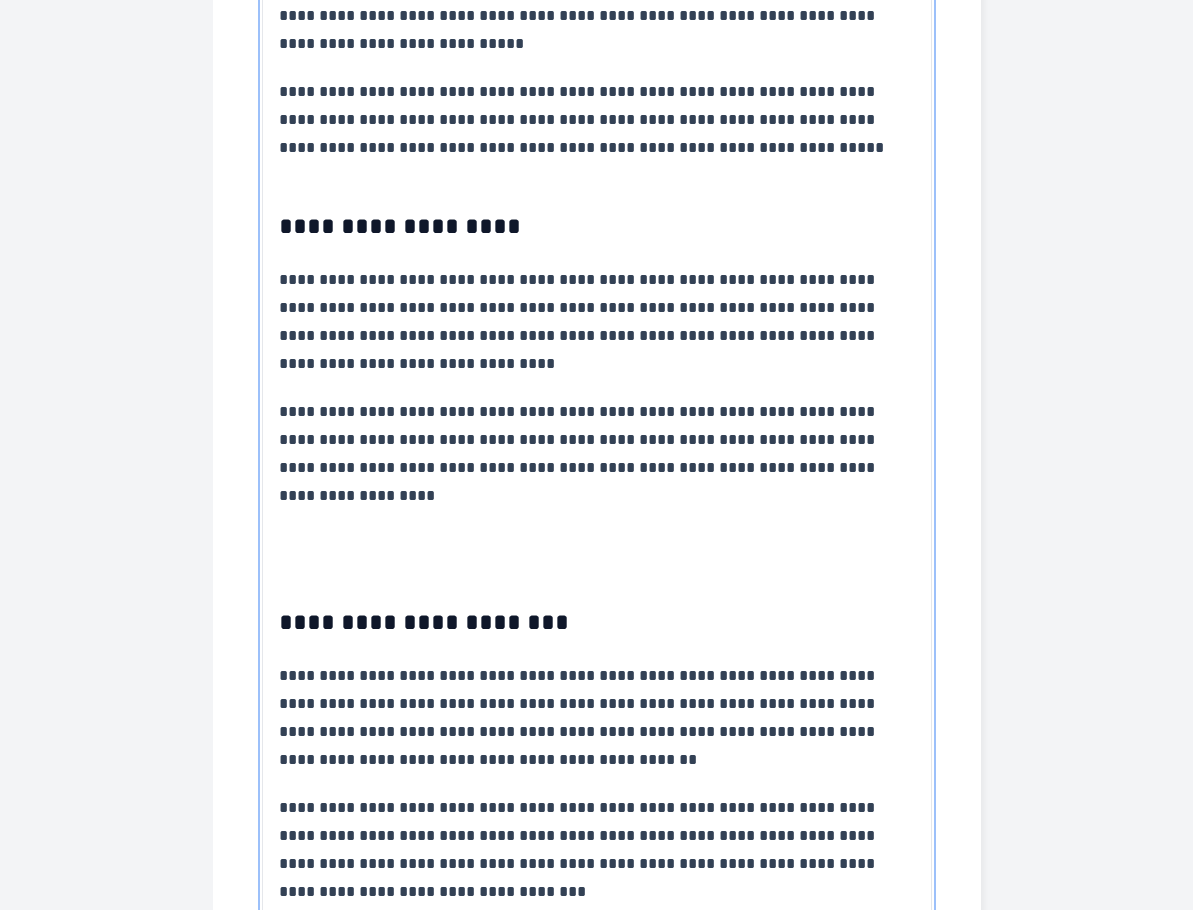 scroll, scrollTop: 1366, scrollLeft: 0, axis: vertical 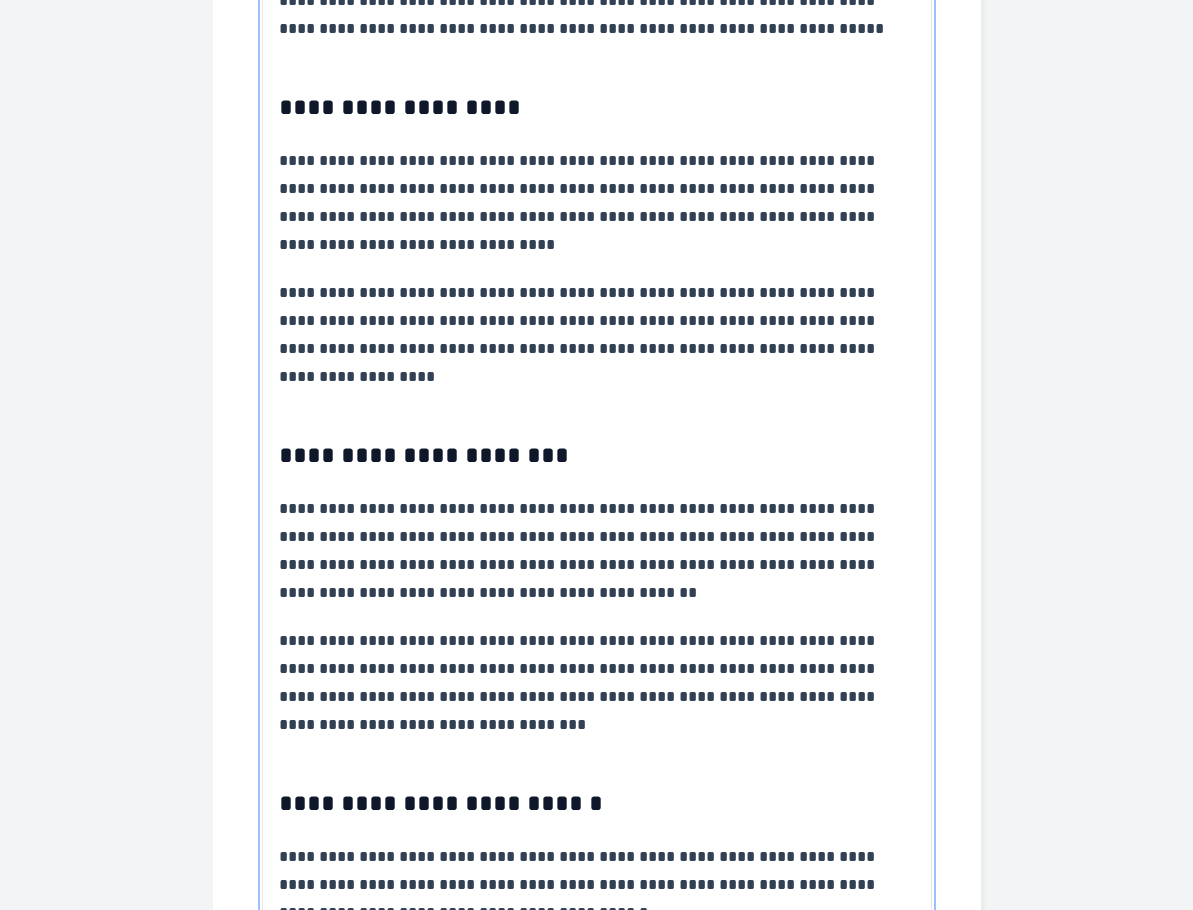 drag, startPoint x: 298, startPoint y: 415, endPoint x: 318, endPoint y: 405, distance: 22.36068 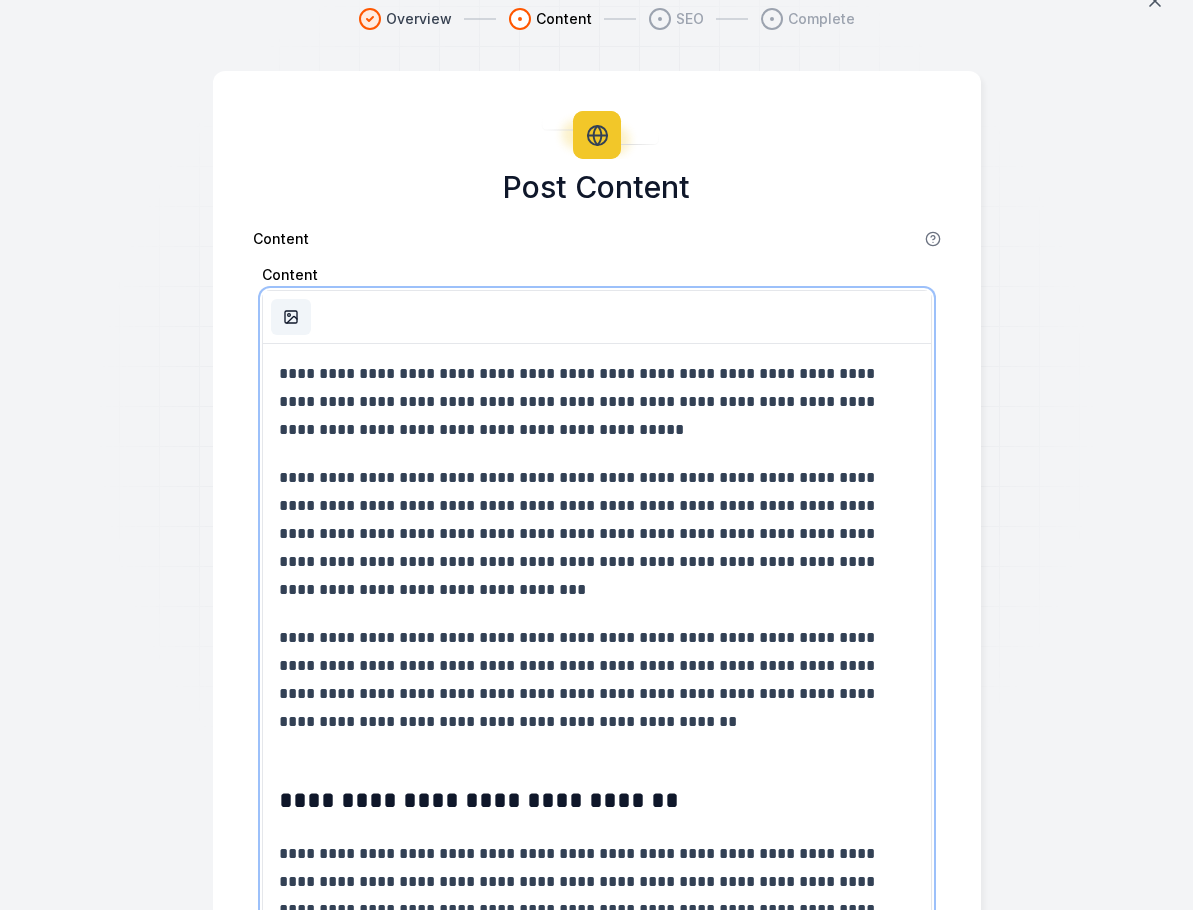 click at bounding box center (291, 317) 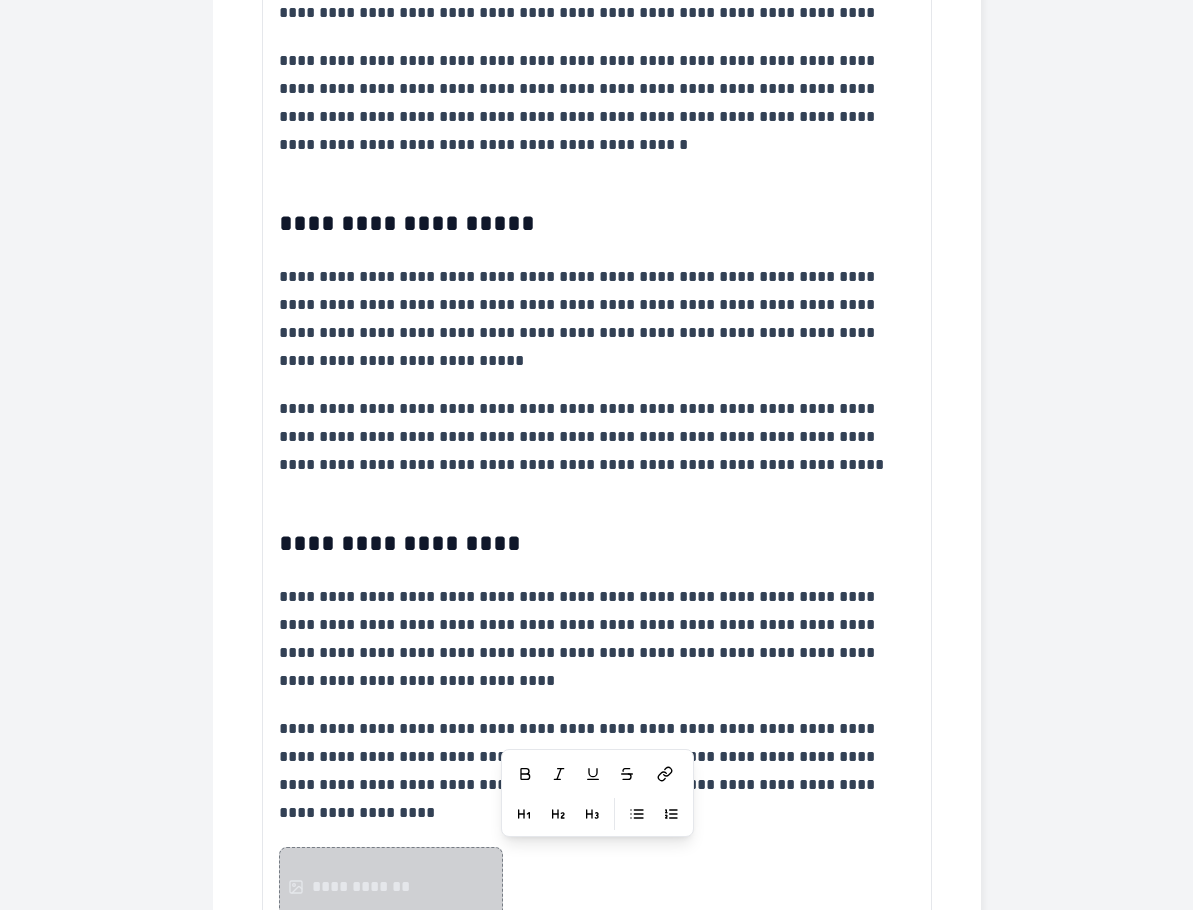 scroll, scrollTop: 952, scrollLeft: 0, axis: vertical 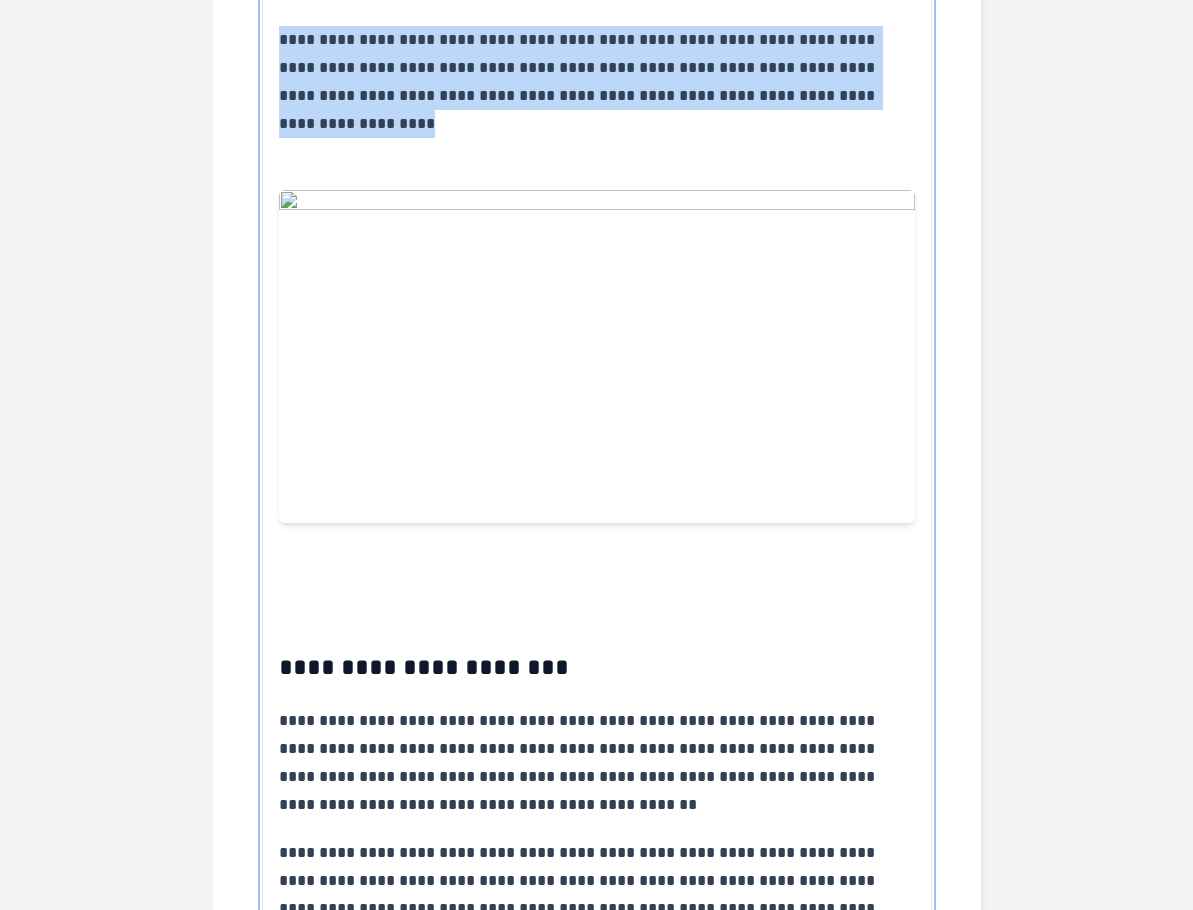 click at bounding box center [597, 356] 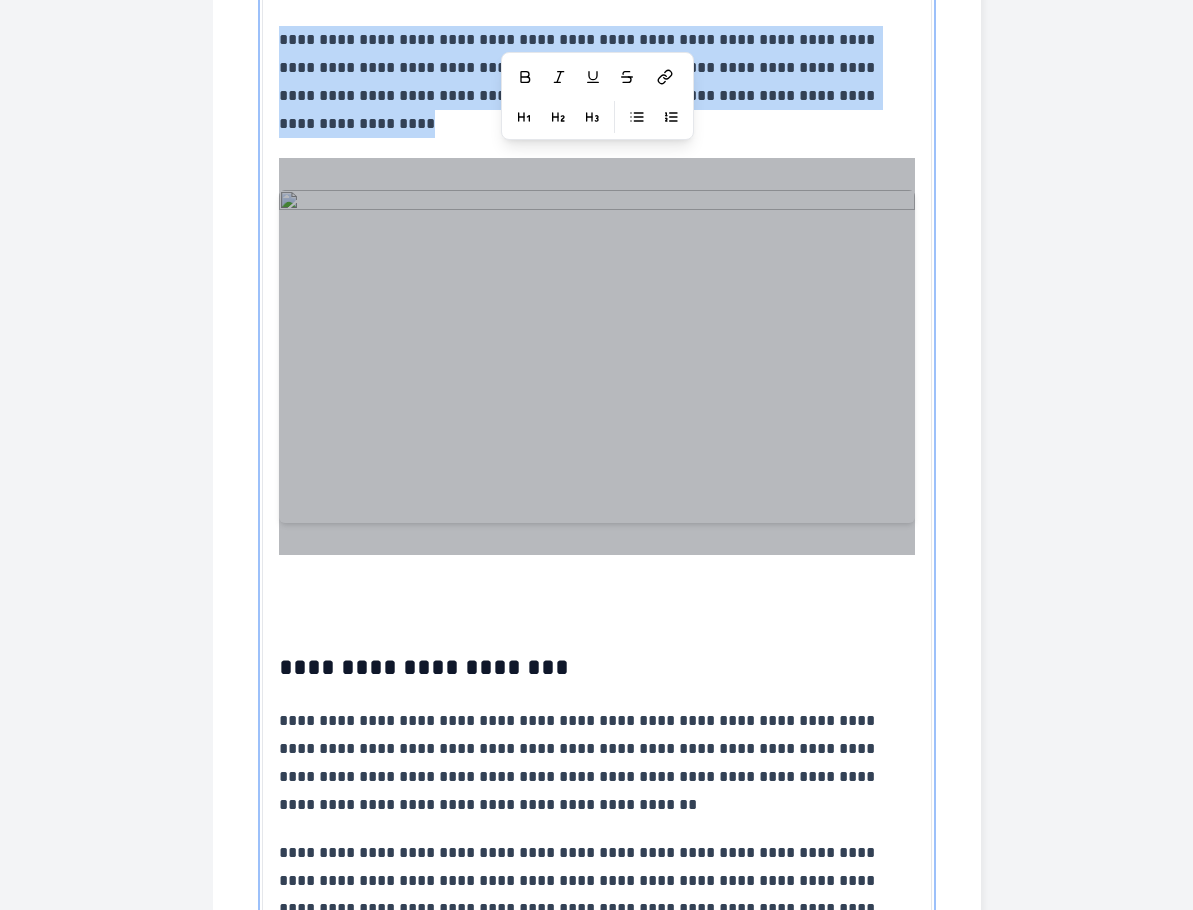 click at bounding box center [597, 356] 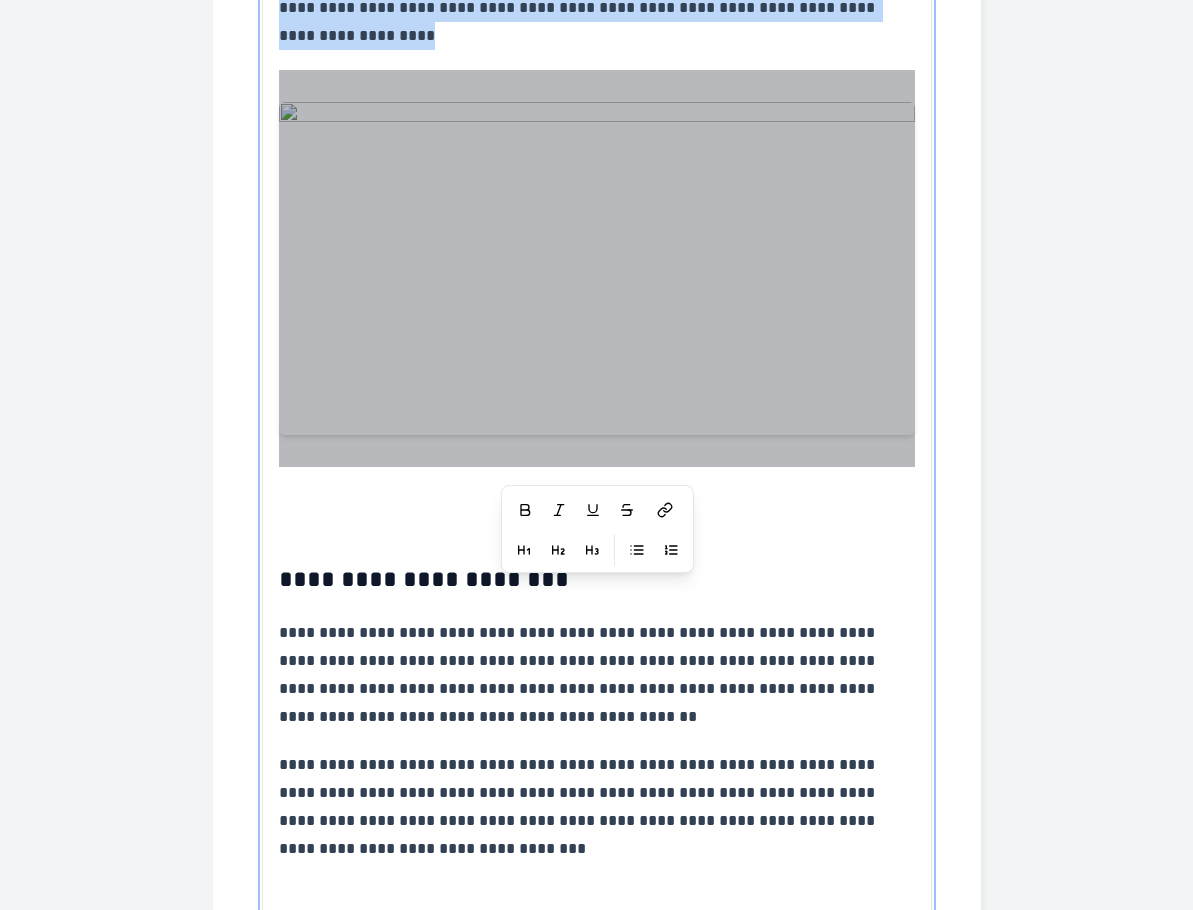 scroll, scrollTop: 1752, scrollLeft: 0, axis: vertical 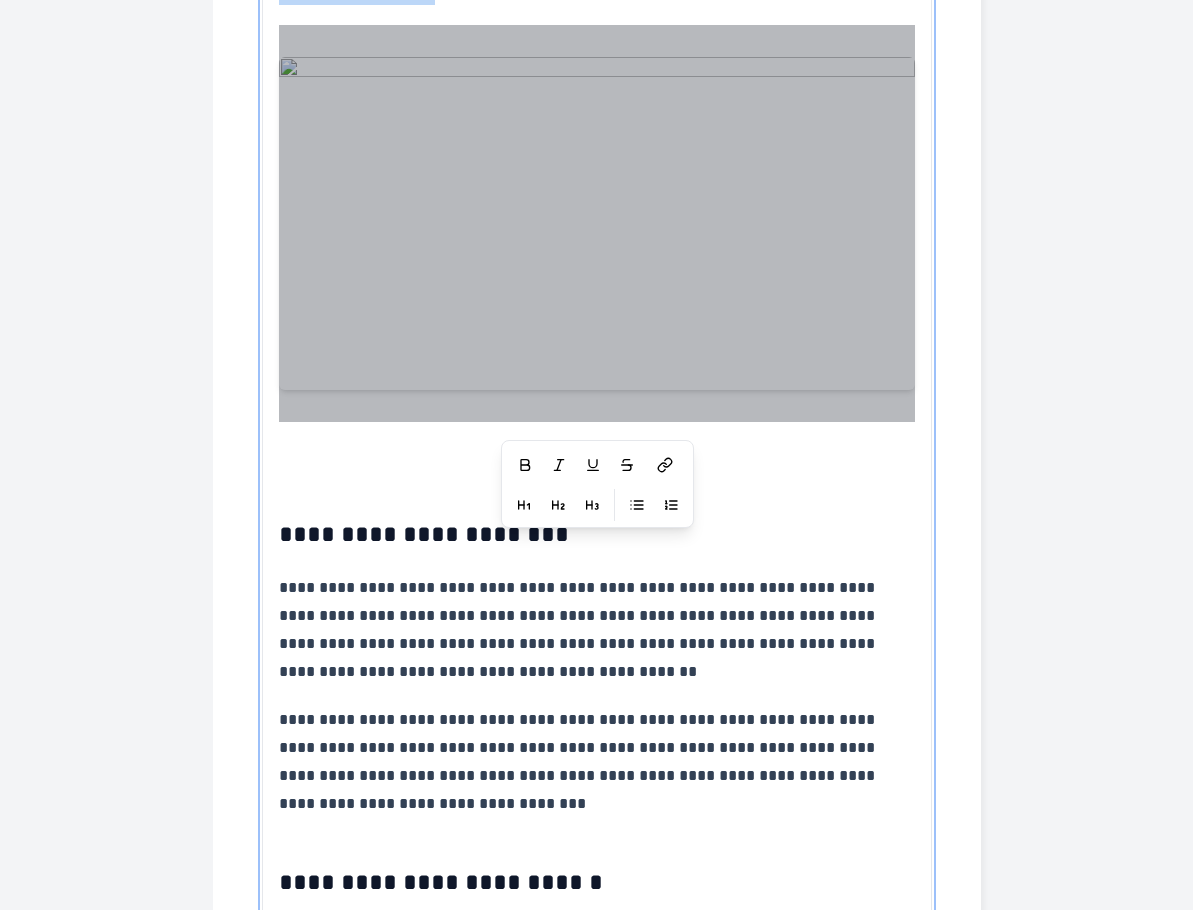 click at bounding box center [597, 456] 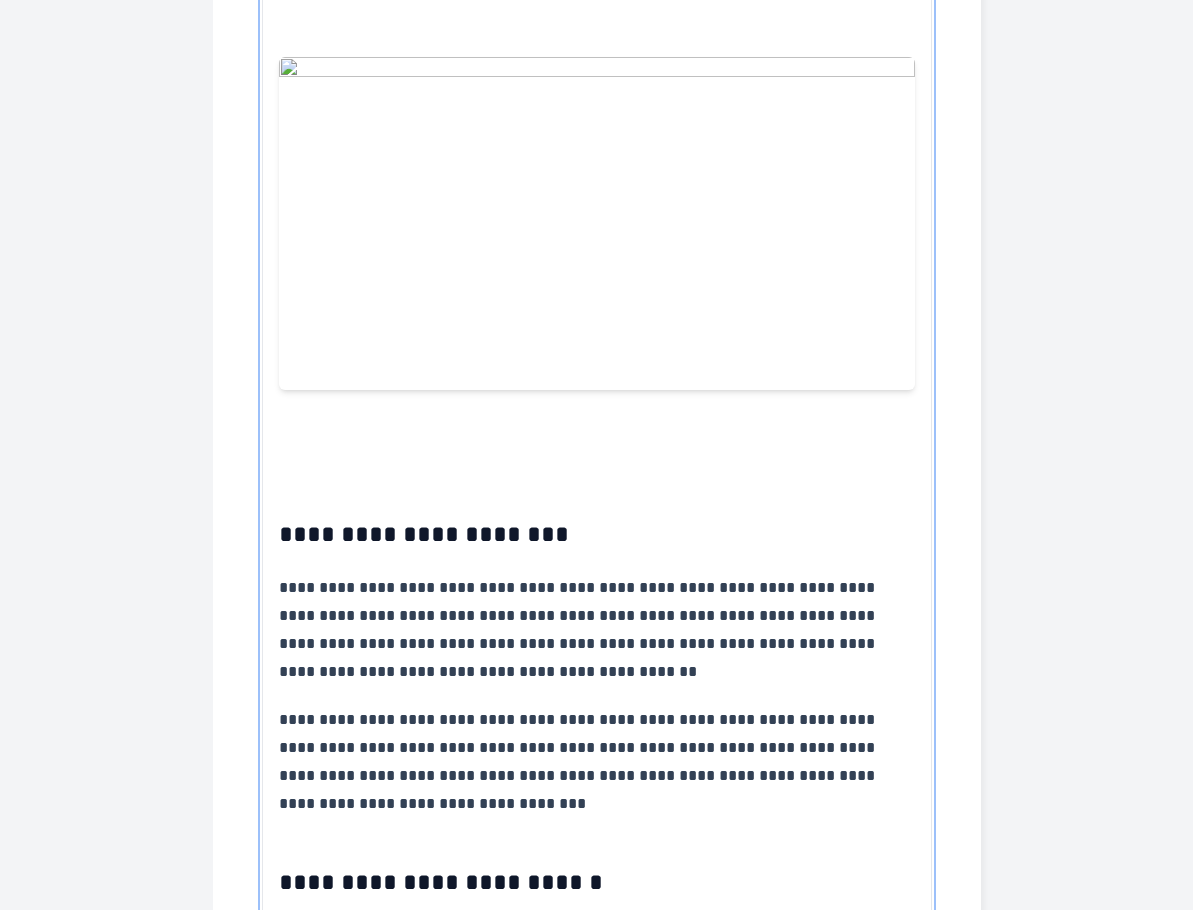 click on "**********" at bounding box center (597, 534) 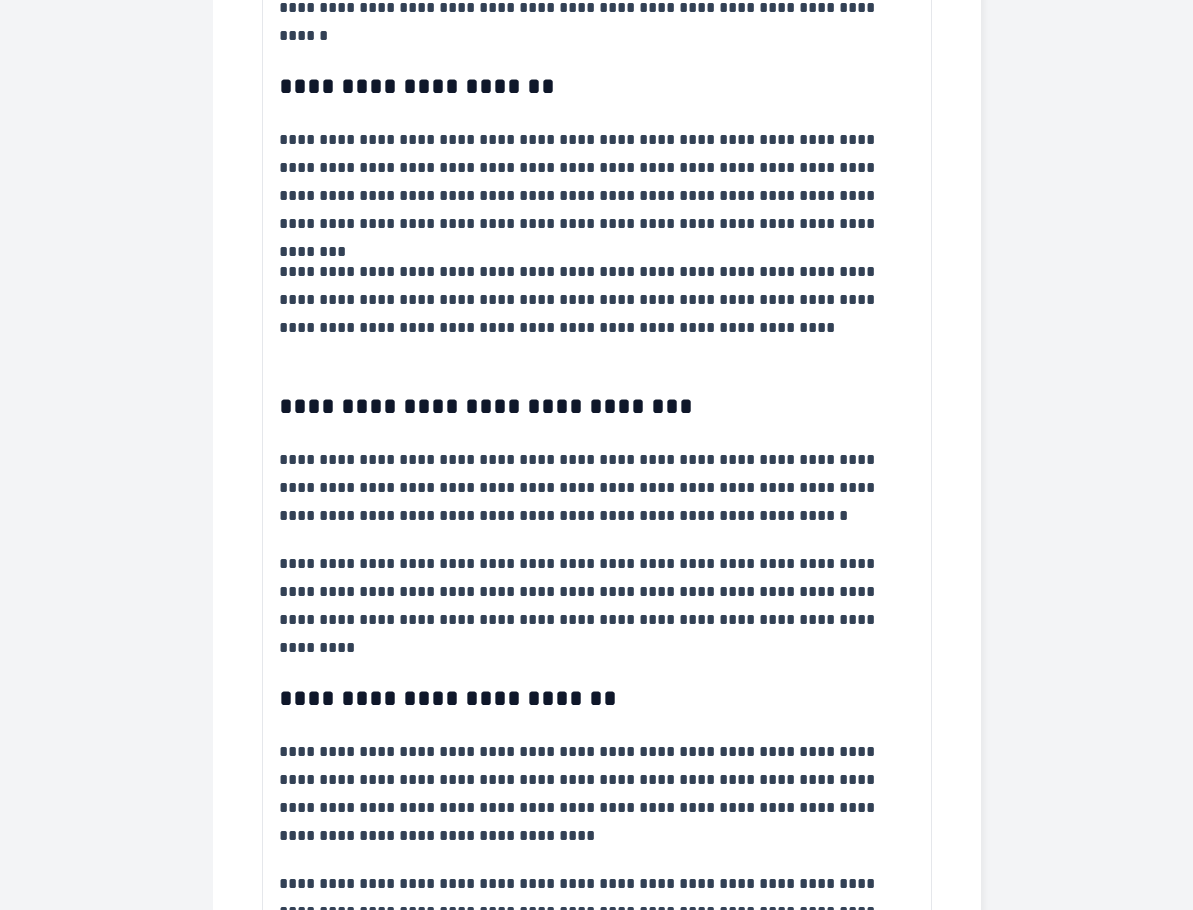 scroll, scrollTop: 3485, scrollLeft: 0, axis: vertical 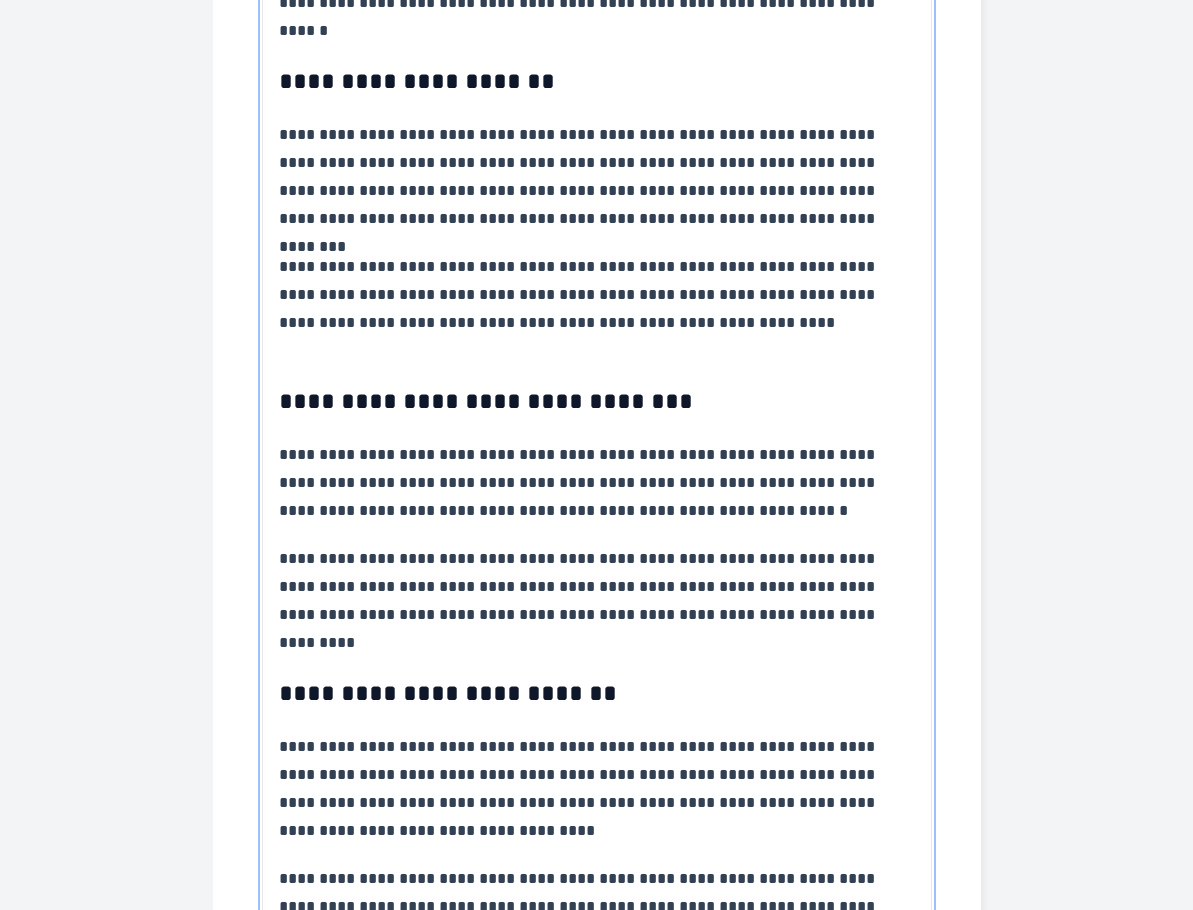 click on "**********" at bounding box center (597, 295) 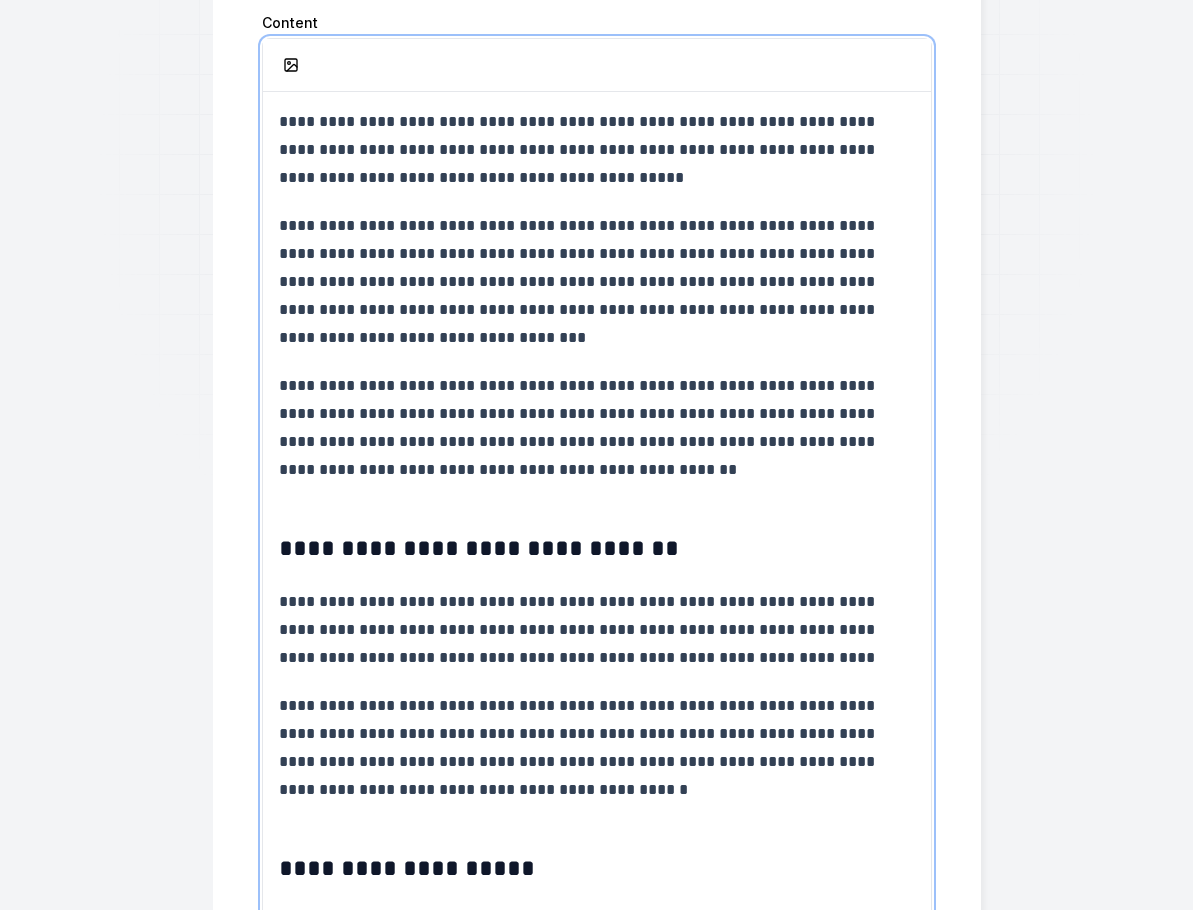scroll, scrollTop: 0, scrollLeft: 0, axis: both 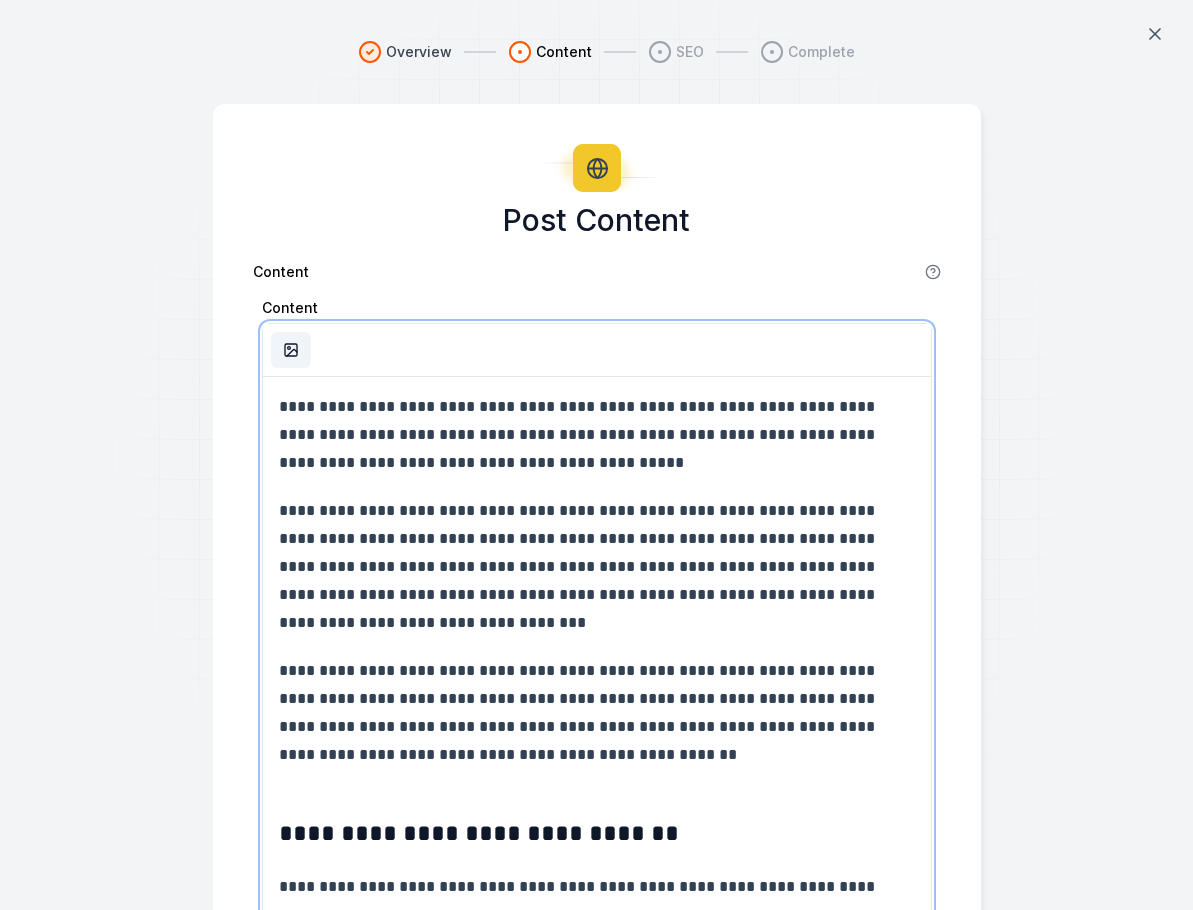 click 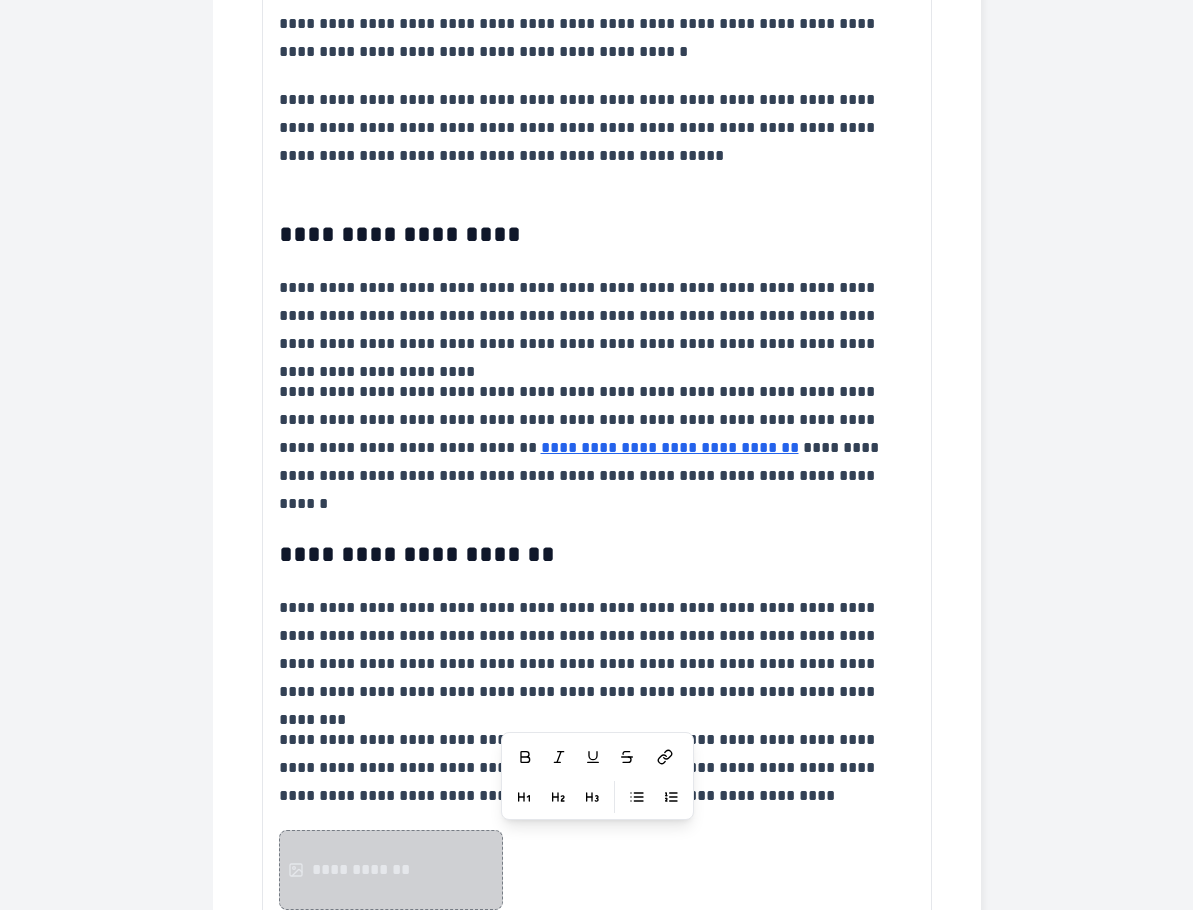 scroll, scrollTop: 3025, scrollLeft: 0, axis: vertical 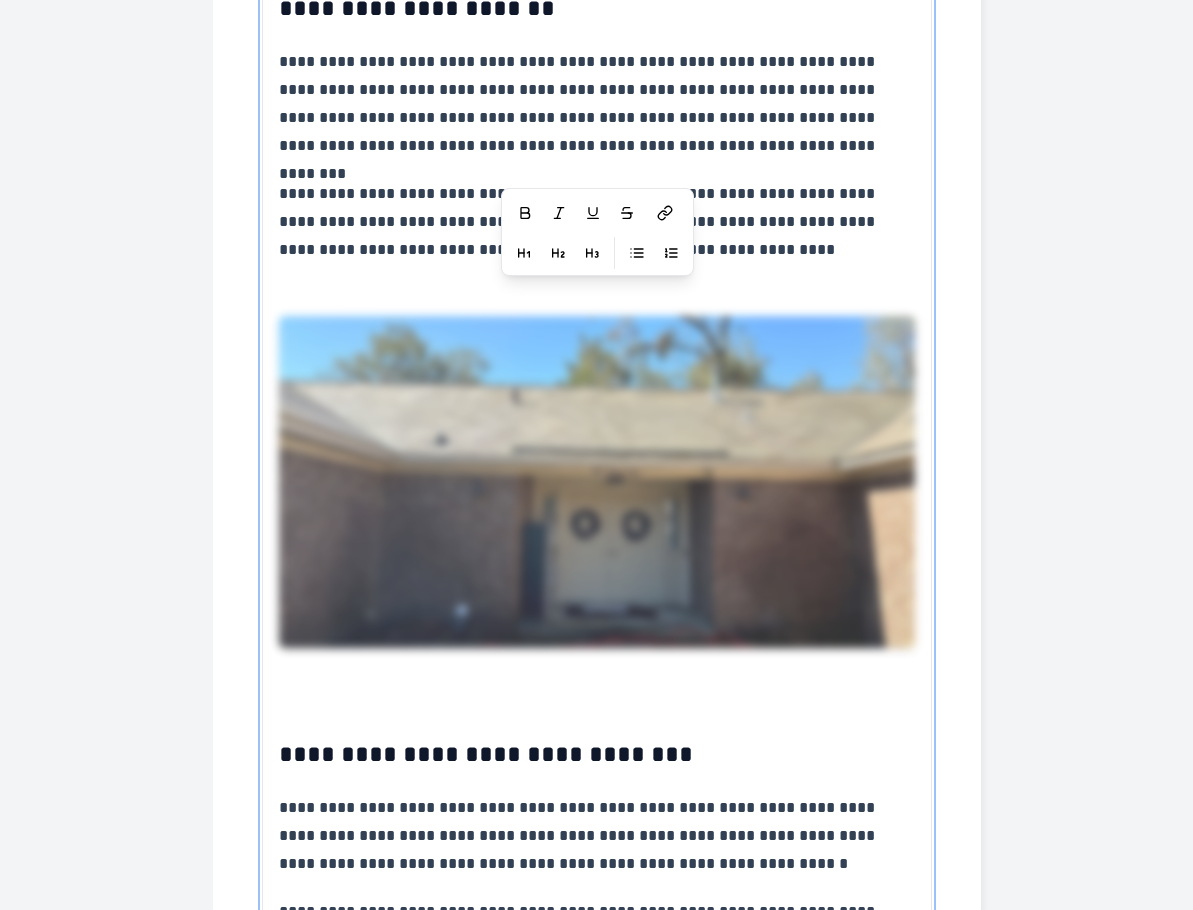 click at bounding box center [597, 482] 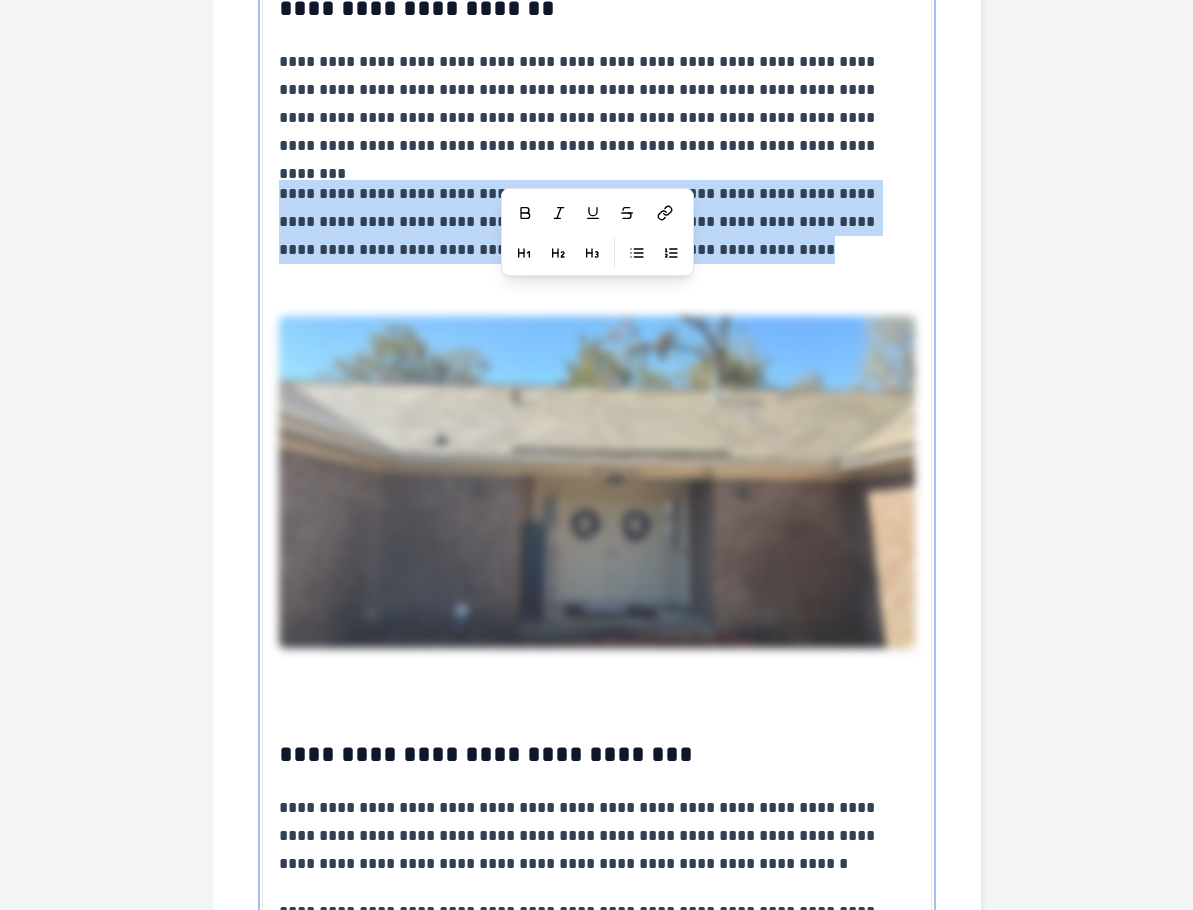 click on "**********" at bounding box center (597, 754) 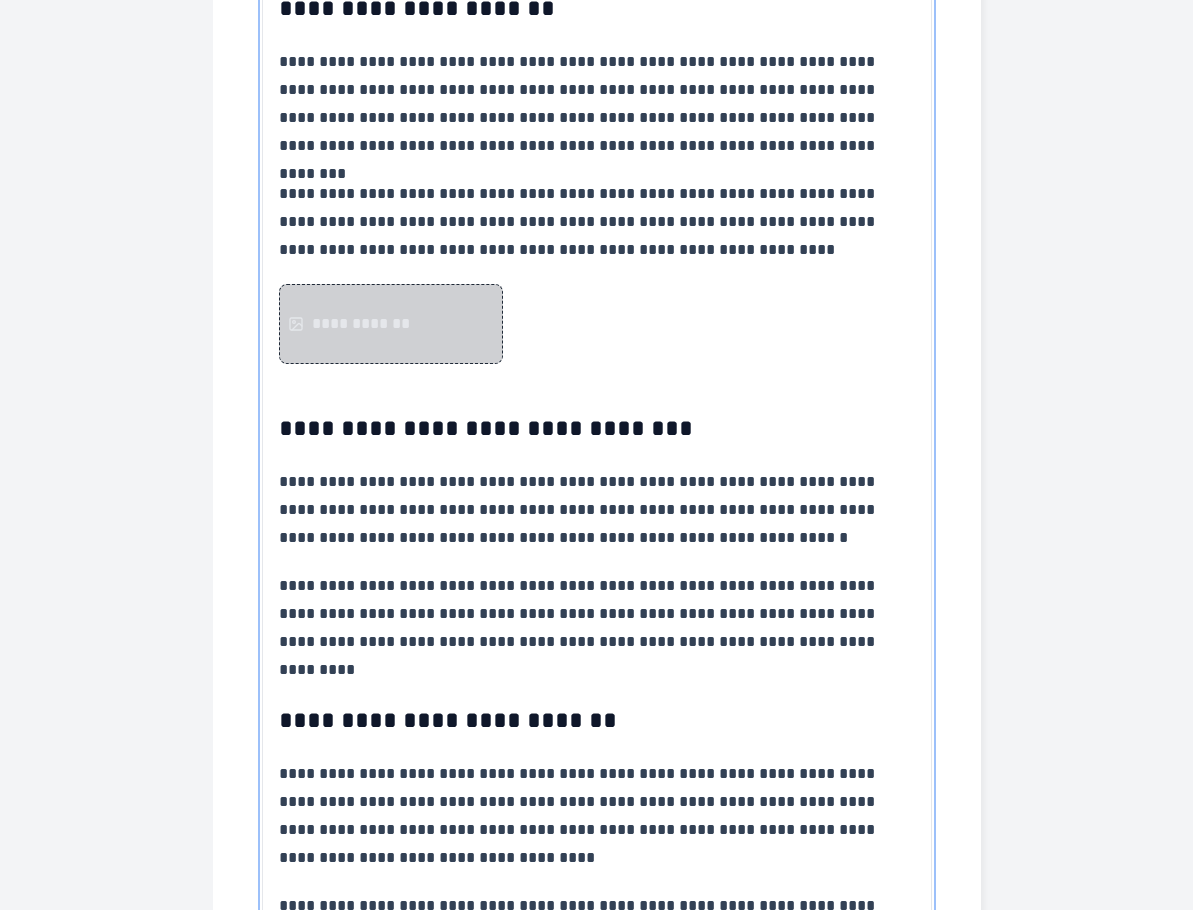 click on "**********" at bounding box center [391, 324] 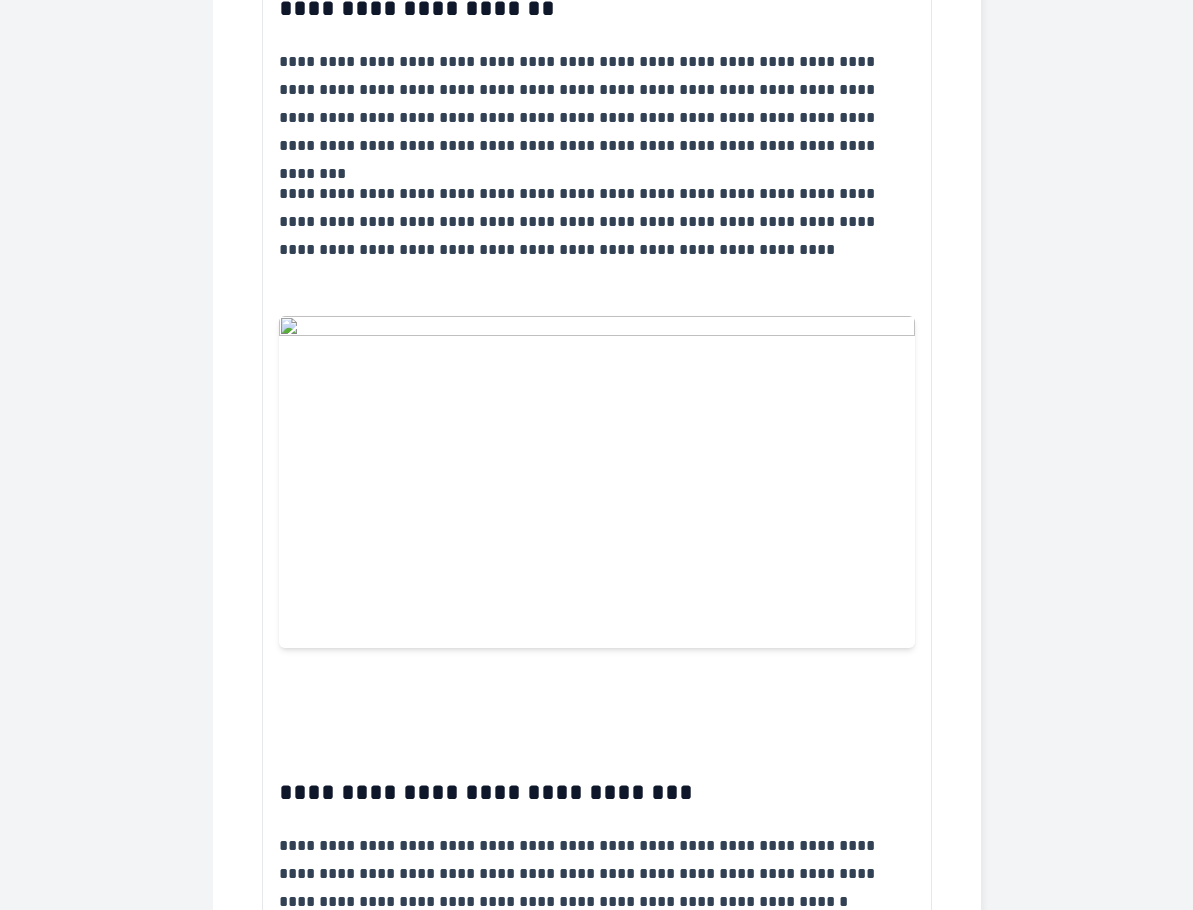 scroll, scrollTop: 3825, scrollLeft: 0, axis: vertical 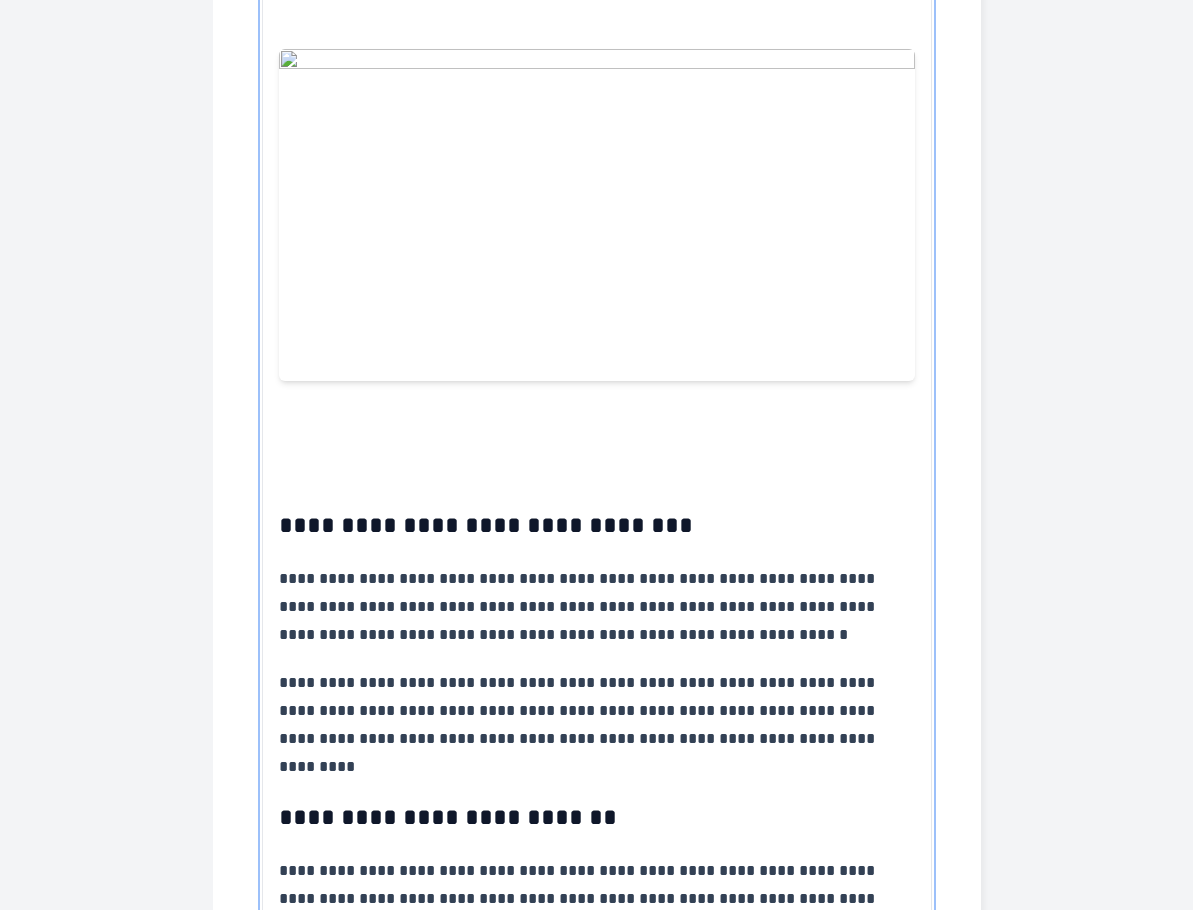 click on "**********" at bounding box center (597, -992) 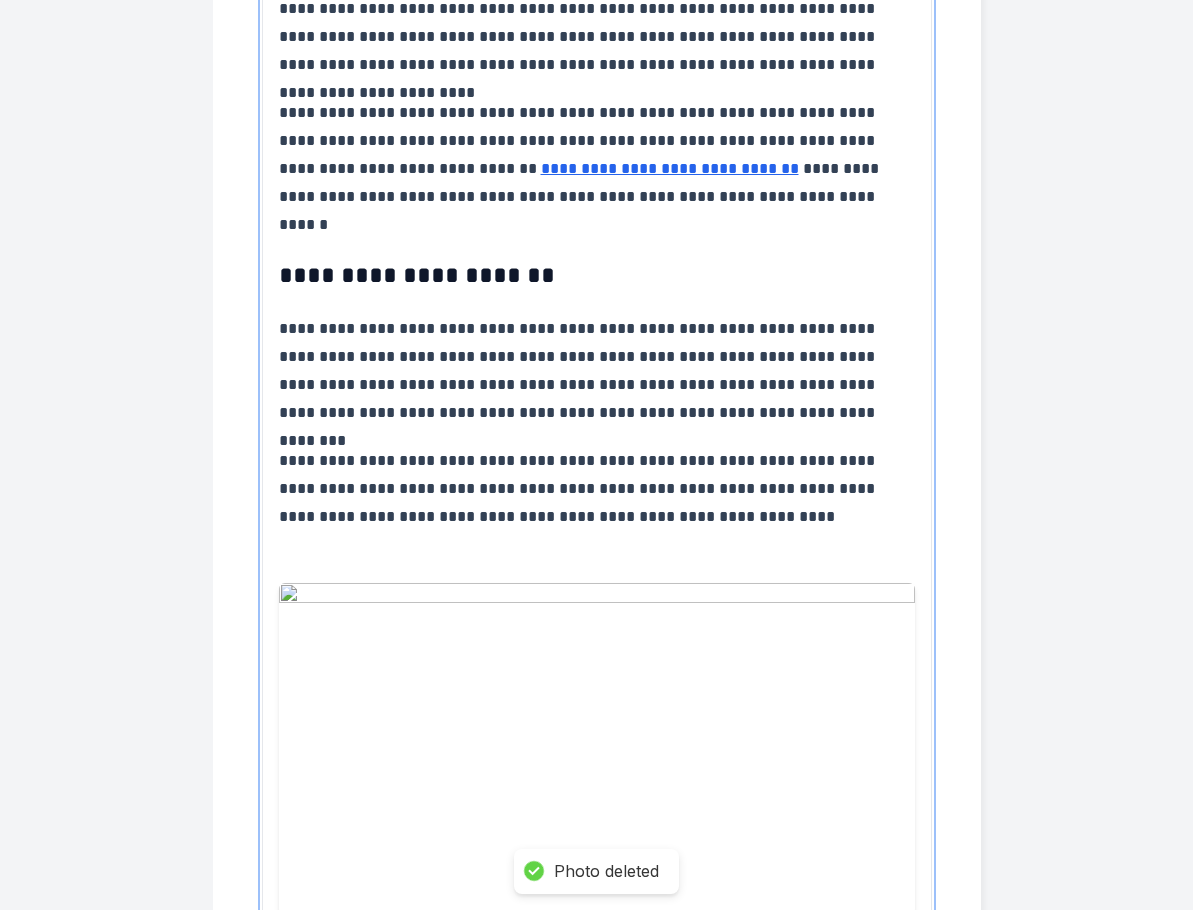 scroll, scrollTop: 3425, scrollLeft: 0, axis: vertical 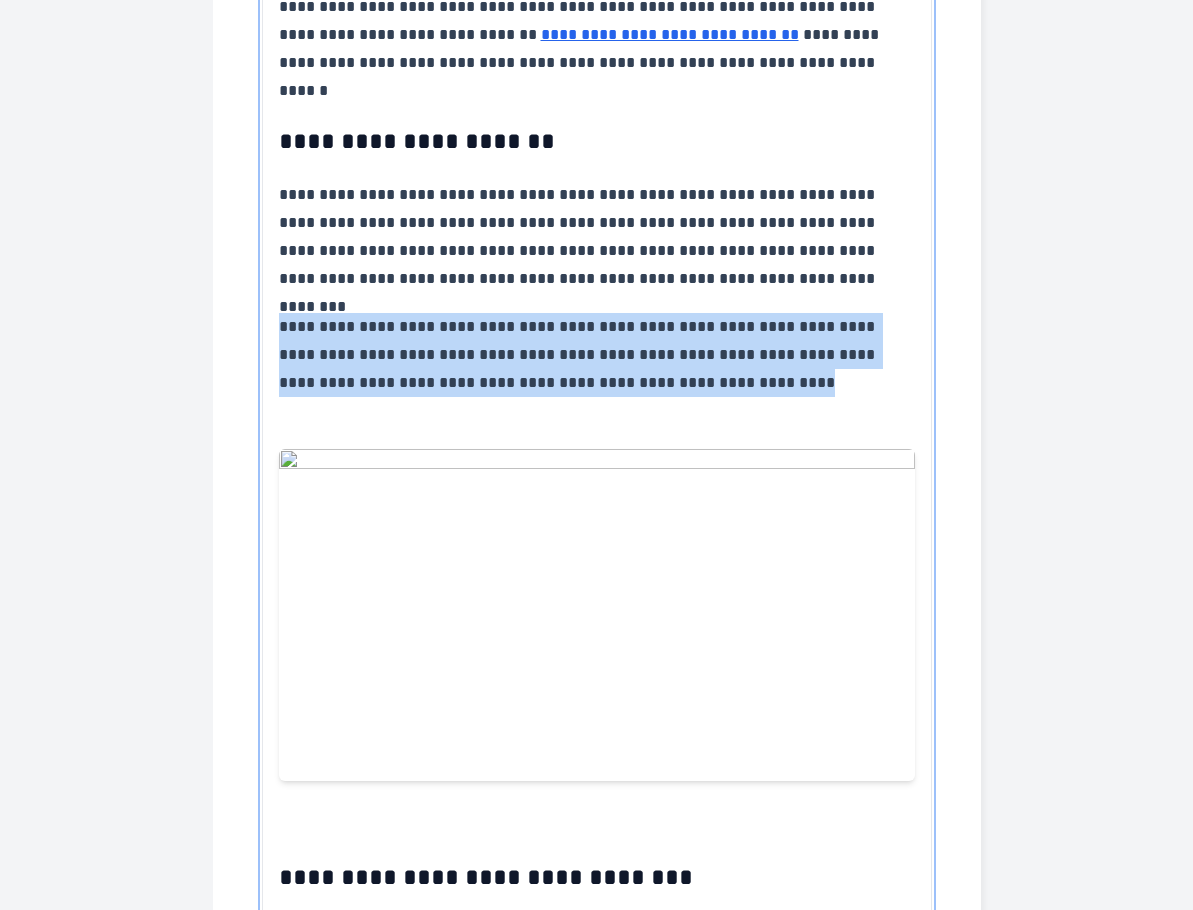 click at bounding box center [597, 615] 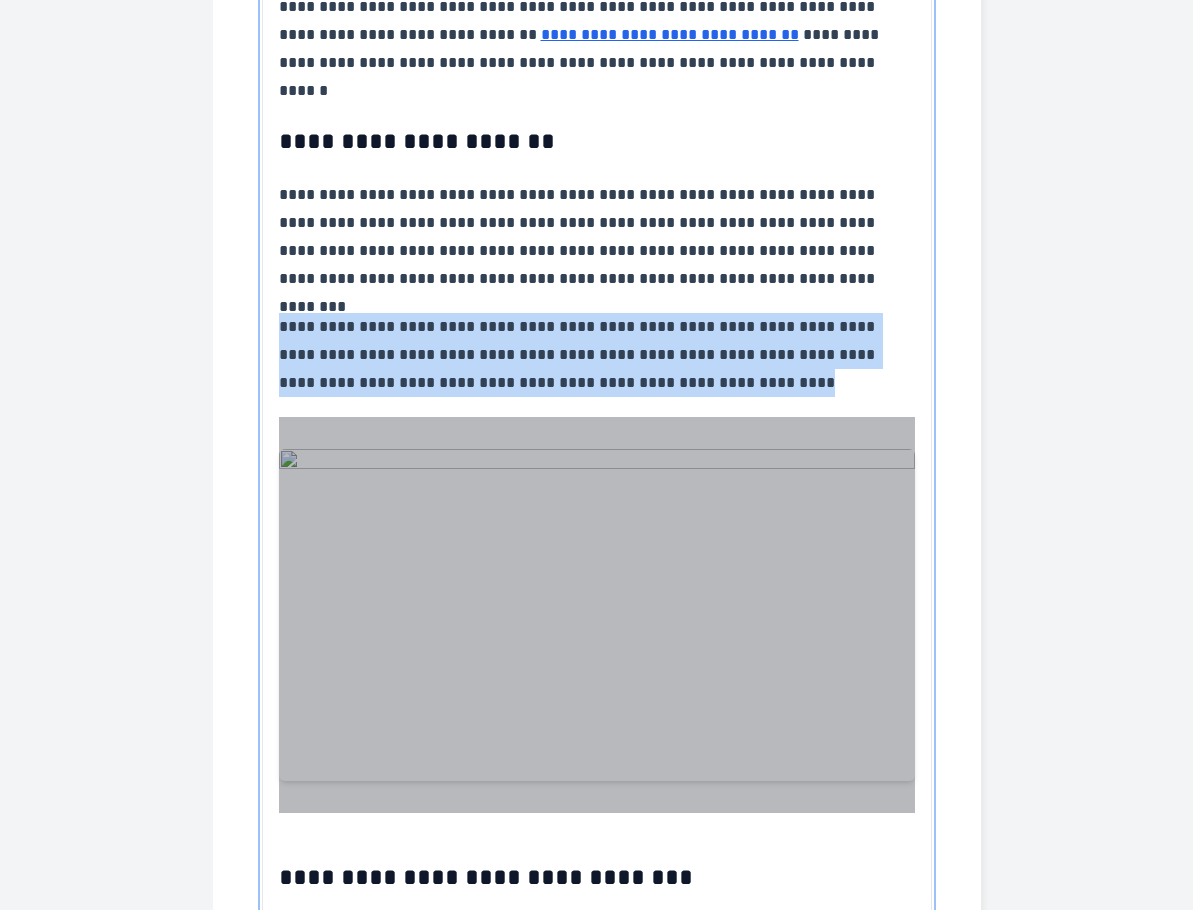 click at bounding box center (597, 615) 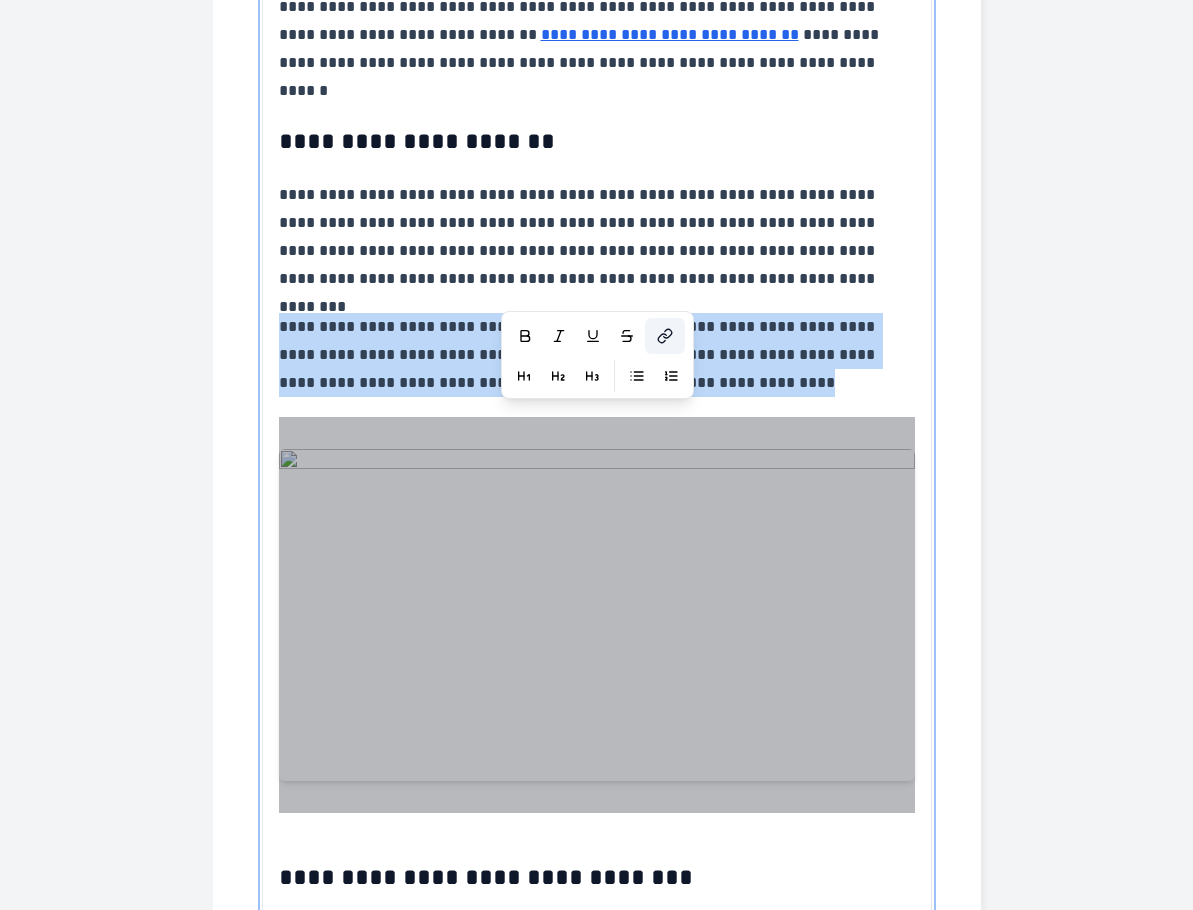 click at bounding box center [665, 336] 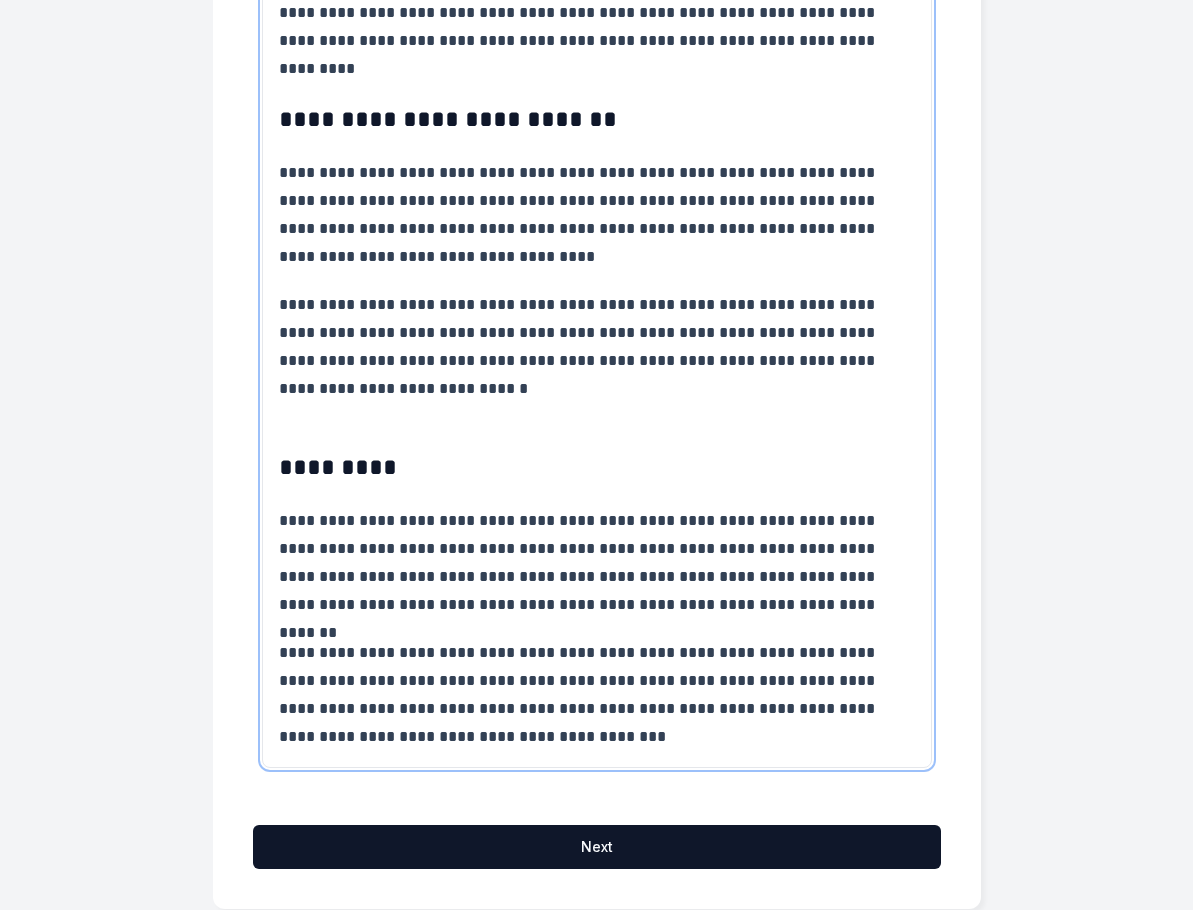 scroll, scrollTop: 4530, scrollLeft: 0, axis: vertical 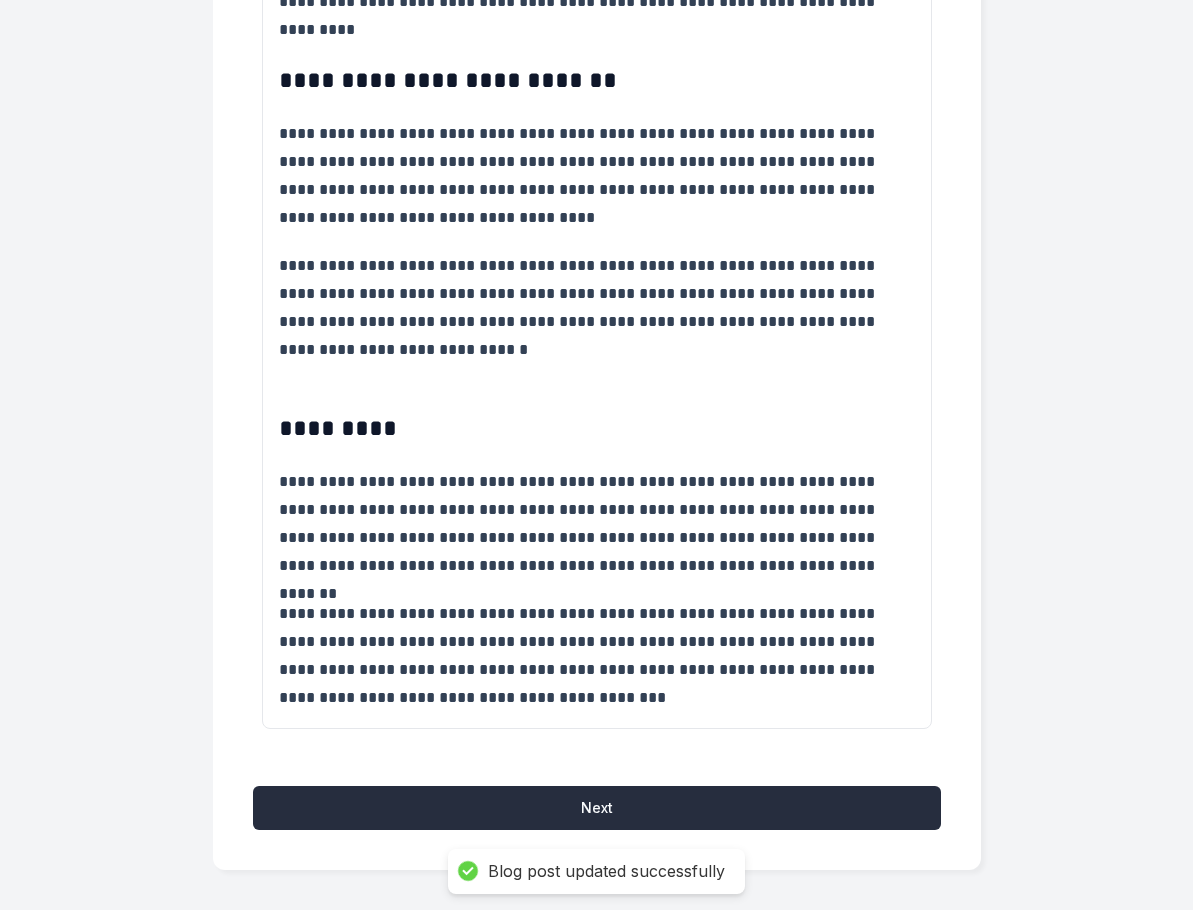 click on "Next" at bounding box center [597, 808] 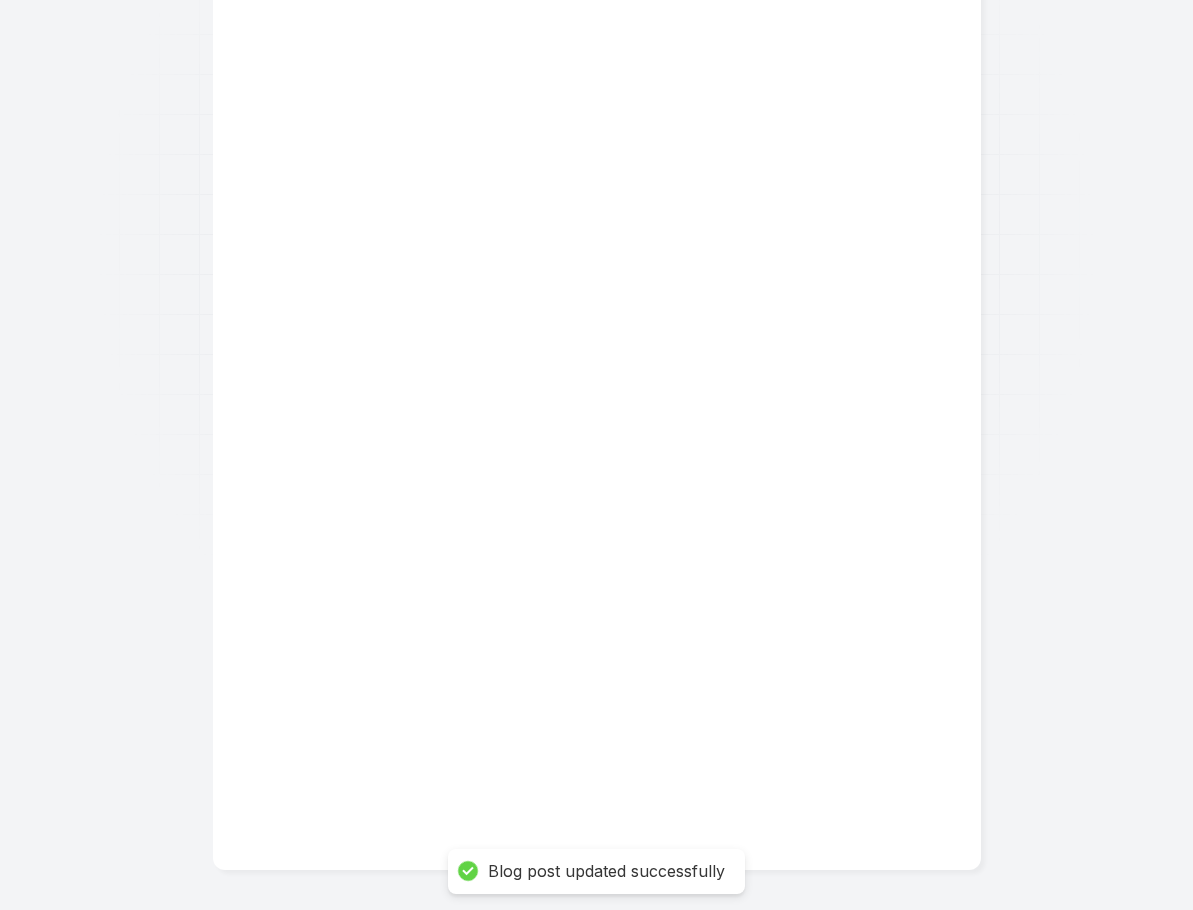 scroll, scrollTop: 205, scrollLeft: 0, axis: vertical 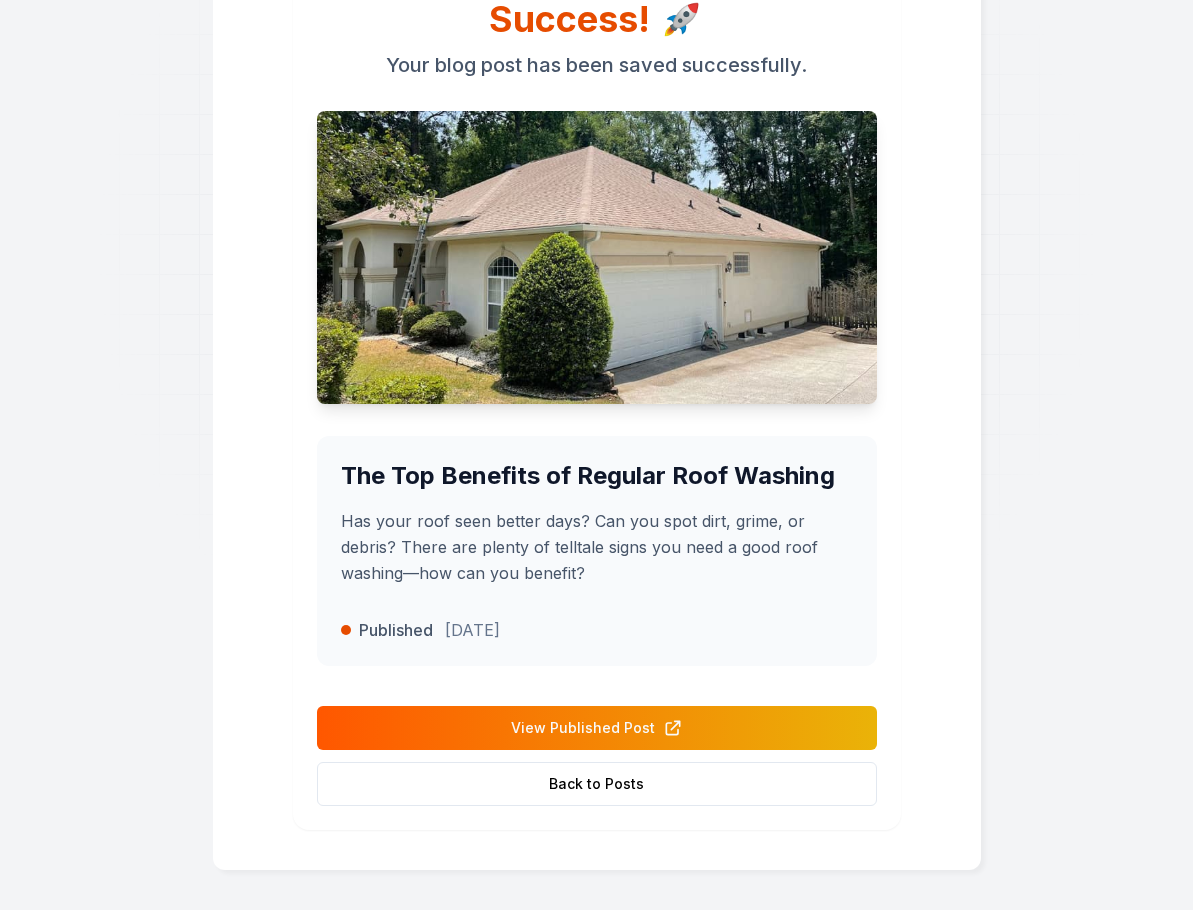 click on "View Published Post" at bounding box center [597, 728] 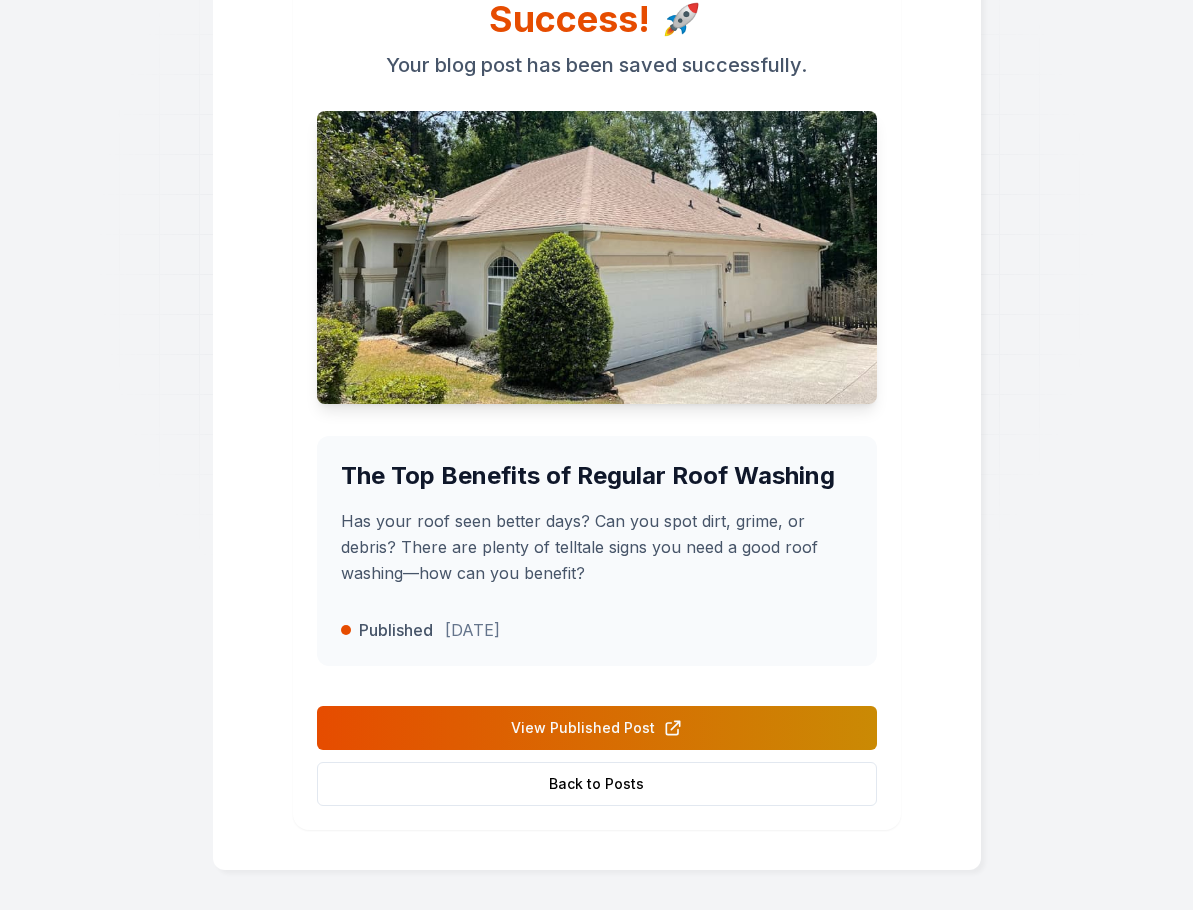 click on "Overview Content SEO Complete Success! 🚀 Your blog post has been saved successfully. The Top Benefits of Regular Roof Washing Has your roof seen better days? Can you spot dirt, grime, or debris? There are plenty of telltale signs you need a good roof washing—how can you benefit? Published [DATE] View Published Post Back to Posts" at bounding box center [596, 352] 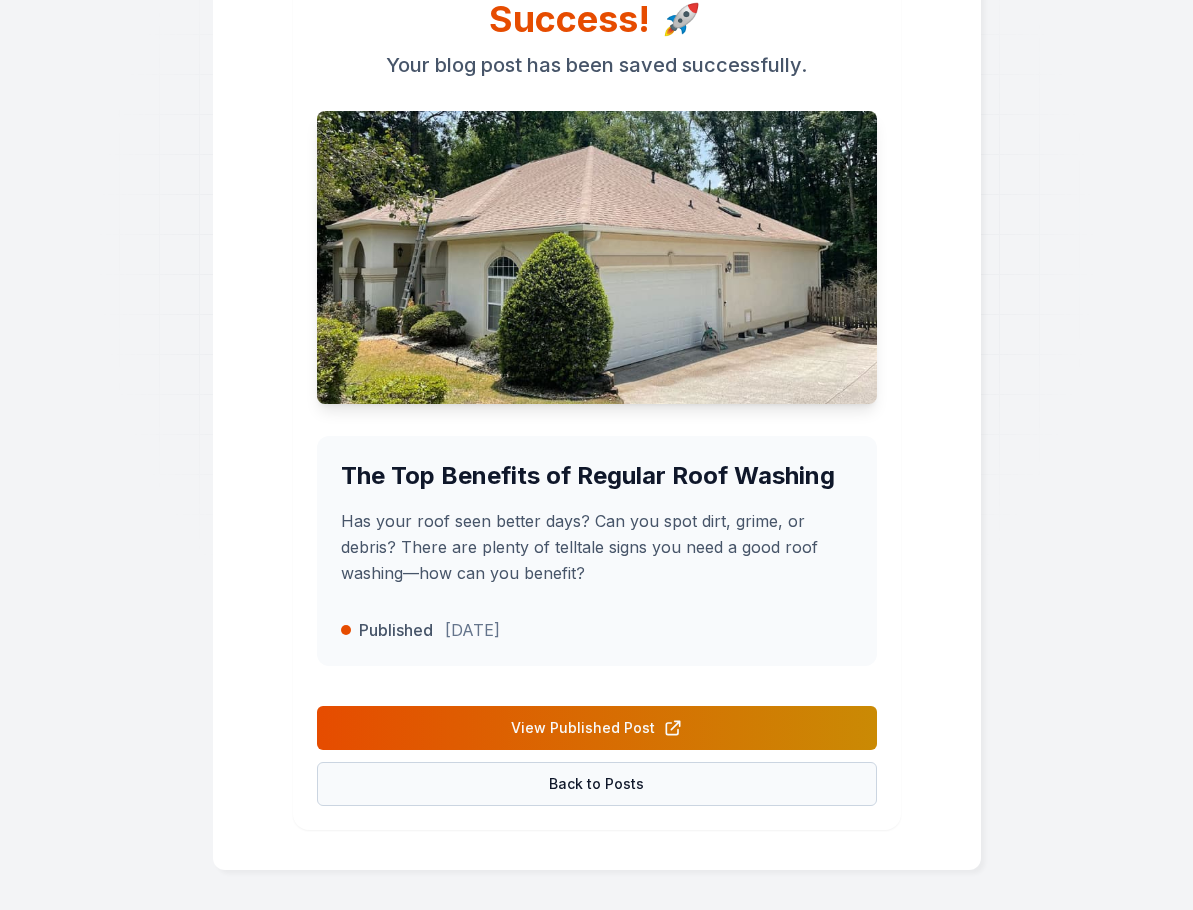 click on "Back to Posts" at bounding box center [597, 784] 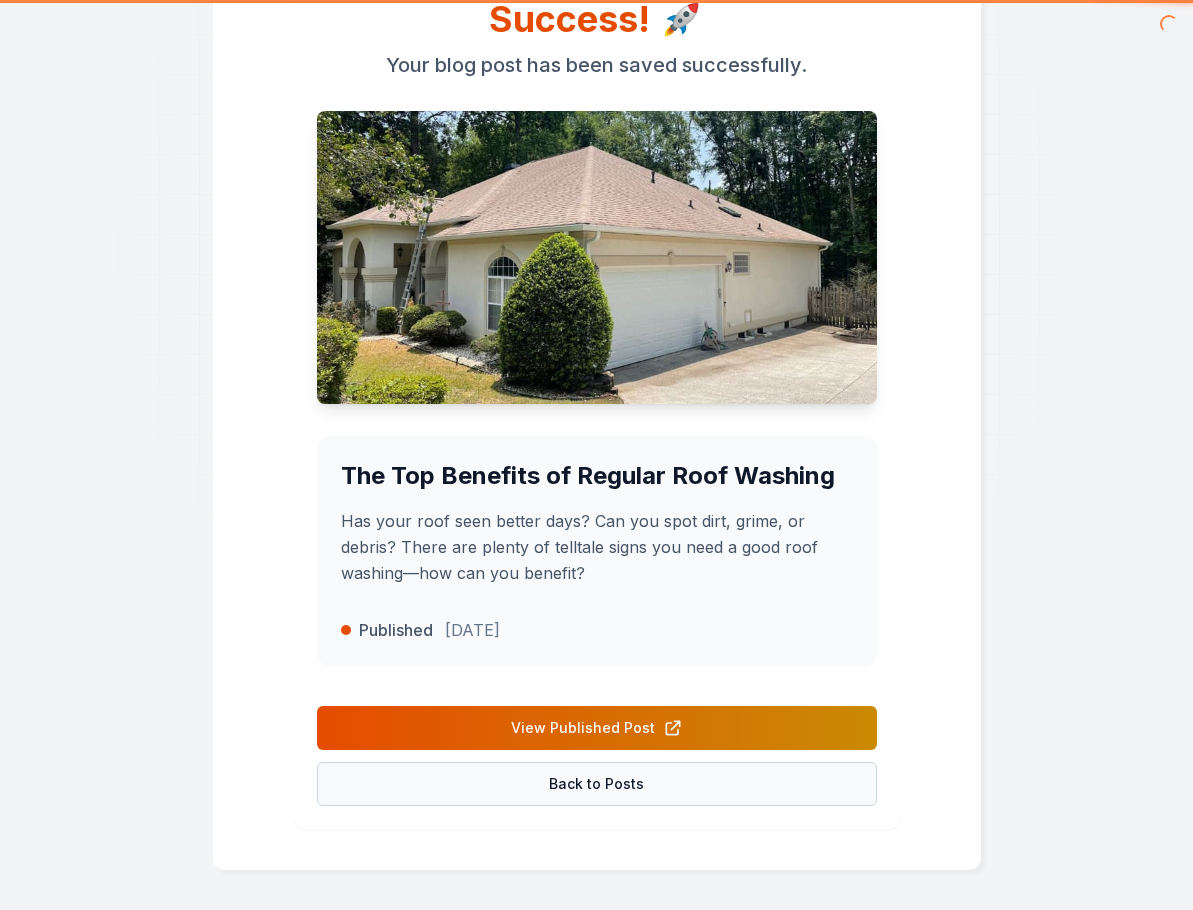 scroll, scrollTop: 0, scrollLeft: 0, axis: both 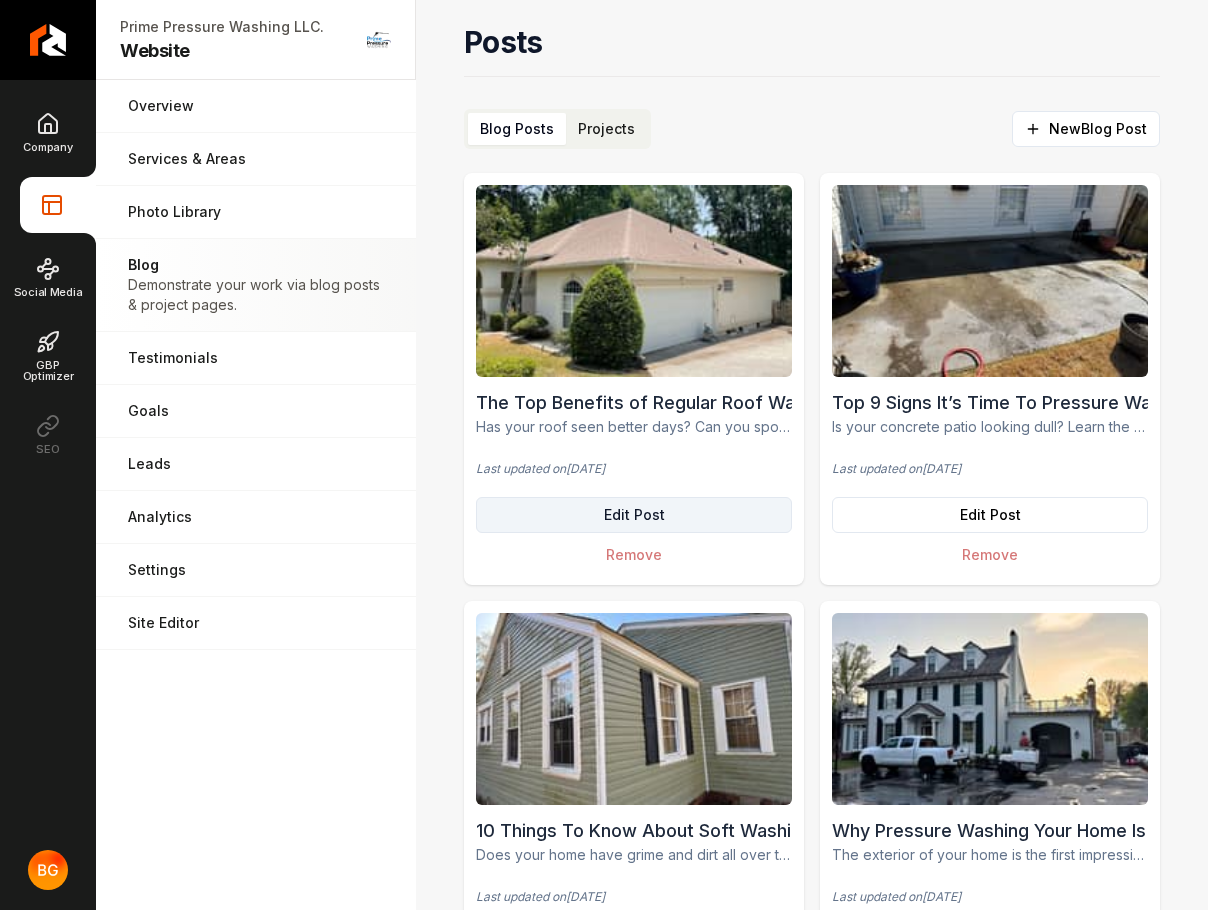 click on "Edit Post" at bounding box center [634, 515] 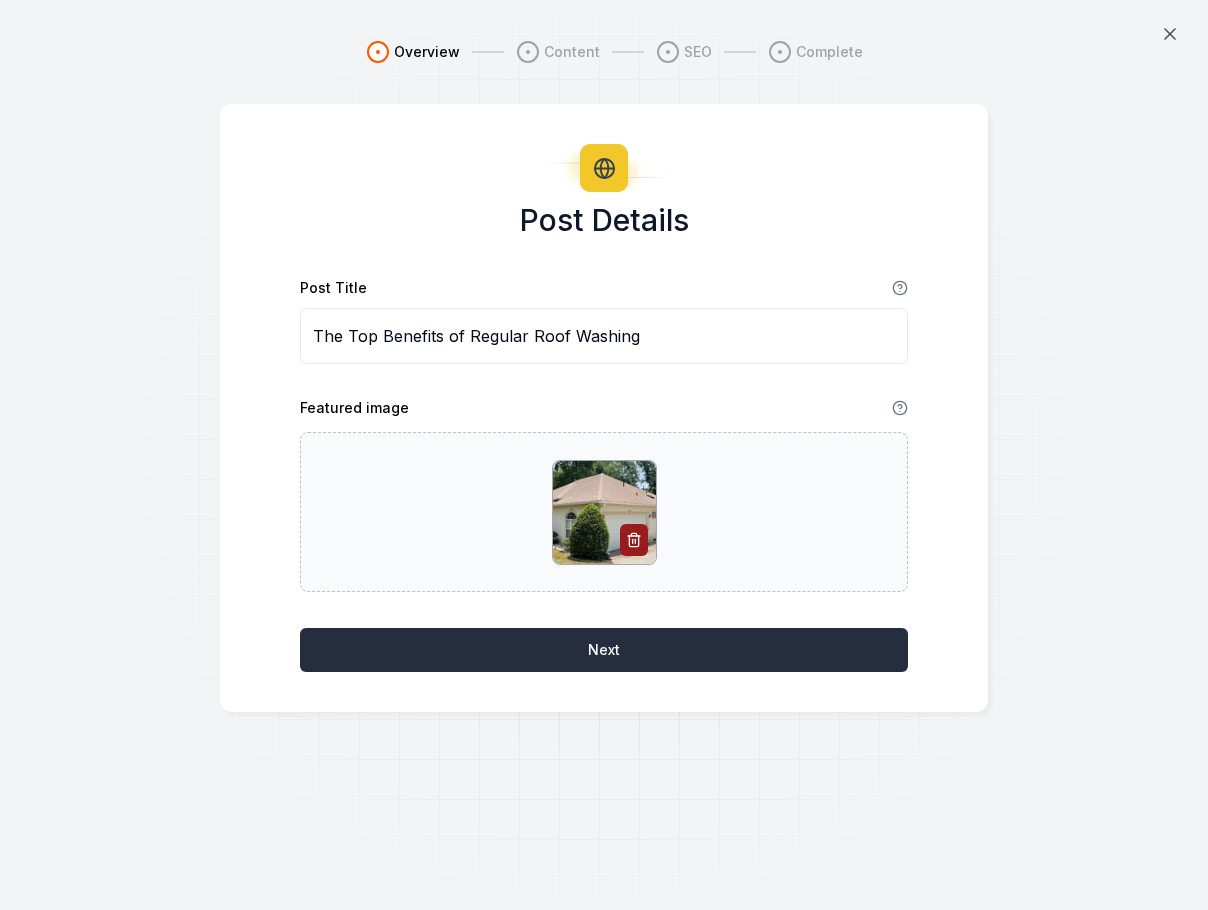 click on "Next" at bounding box center [604, 650] 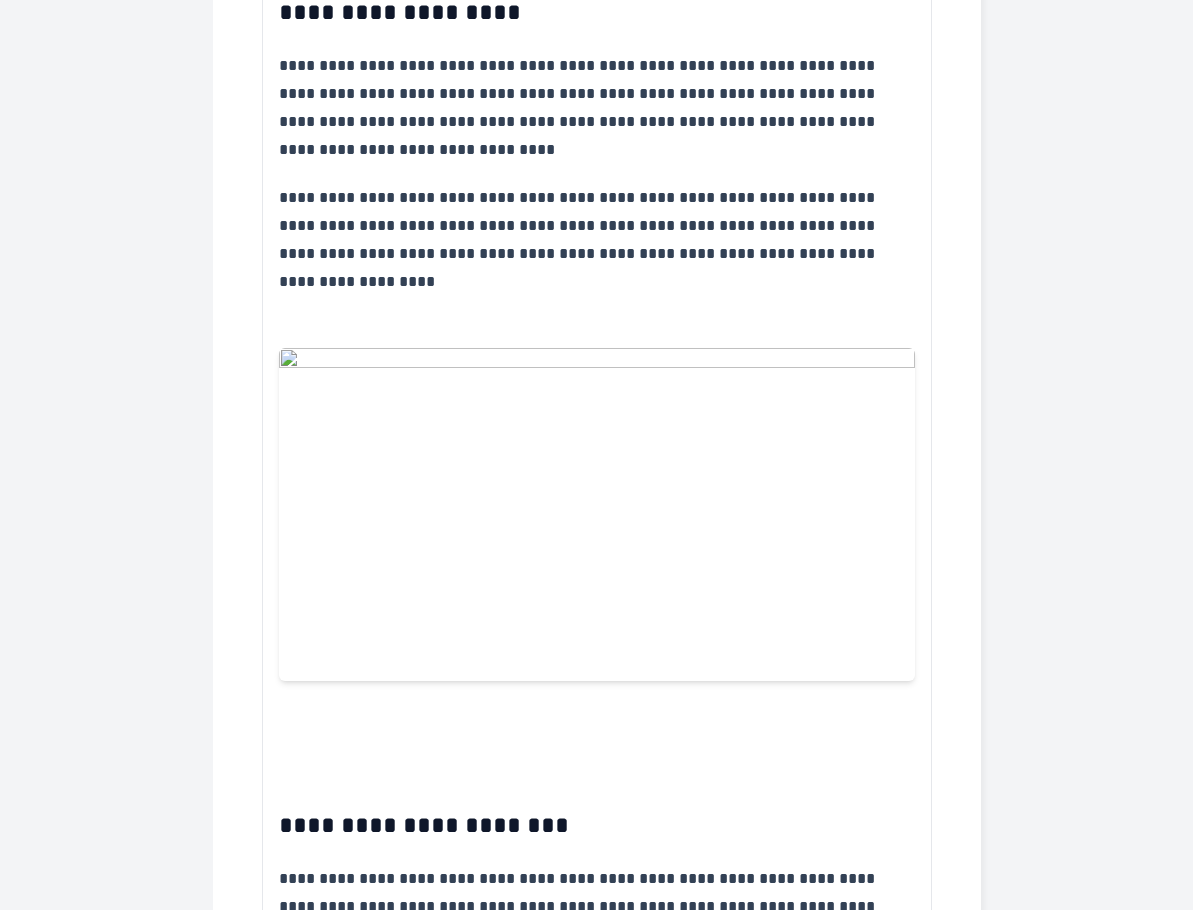 scroll, scrollTop: 1467, scrollLeft: 0, axis: vertical 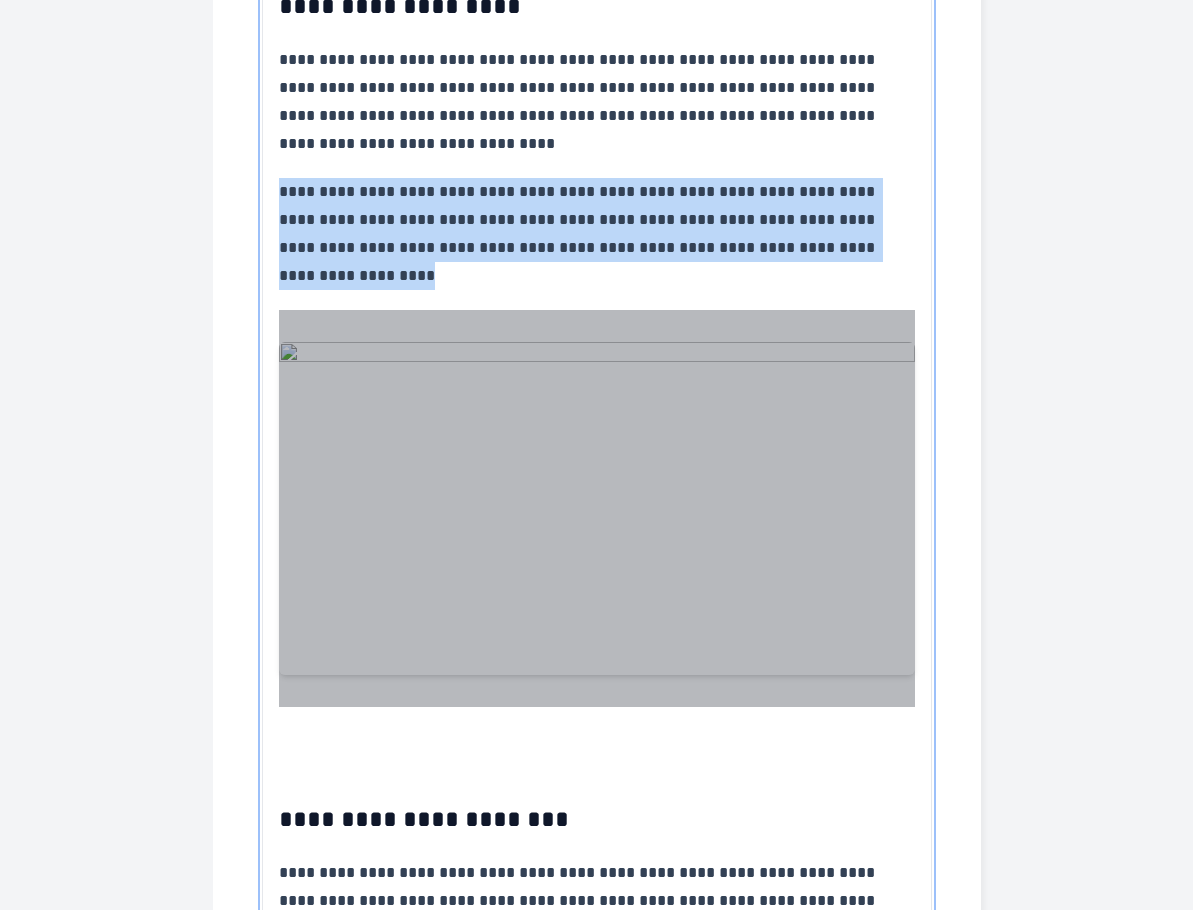 click at bounding box center (597, 508) 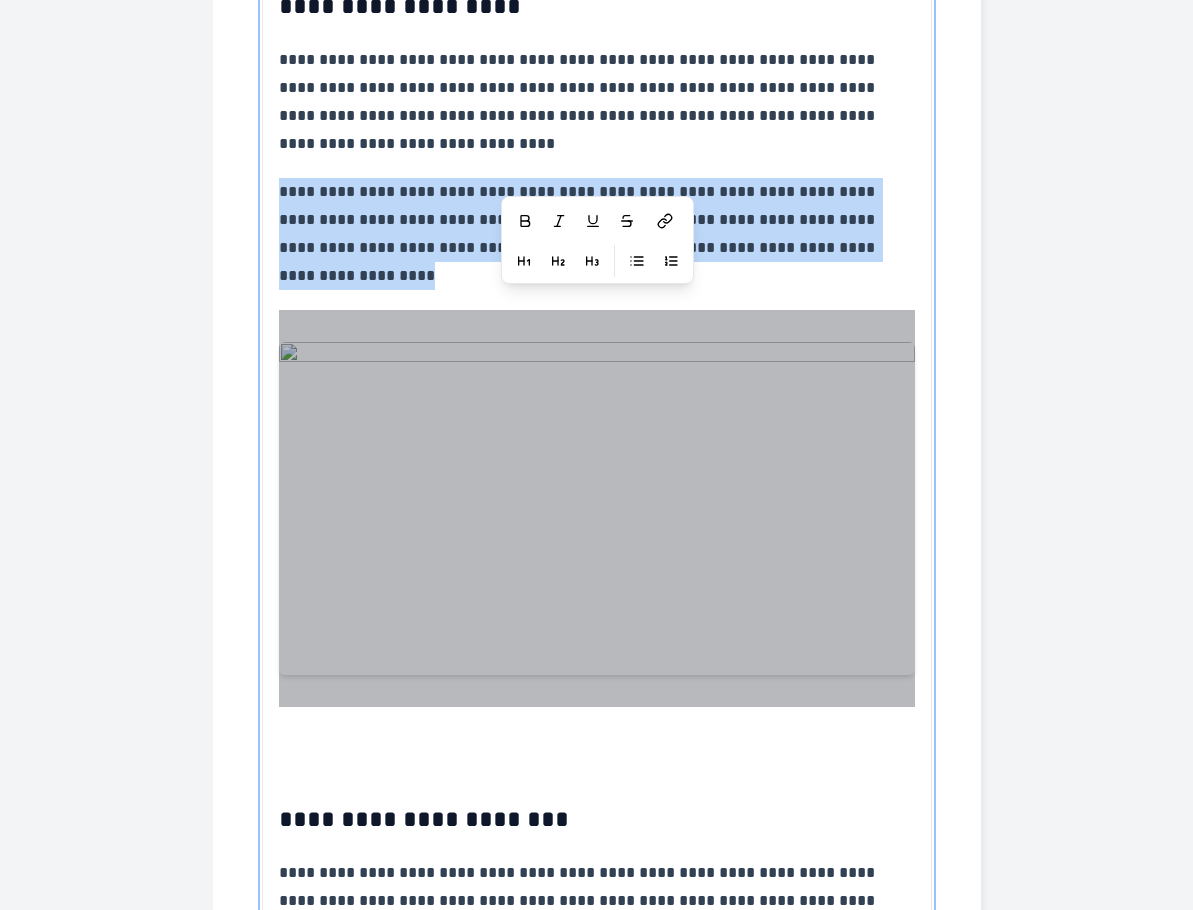 drag, startPoint x: 547, startPoint y: 510, endPoint x: 457, endPoint y: 503, distance: 90.27181 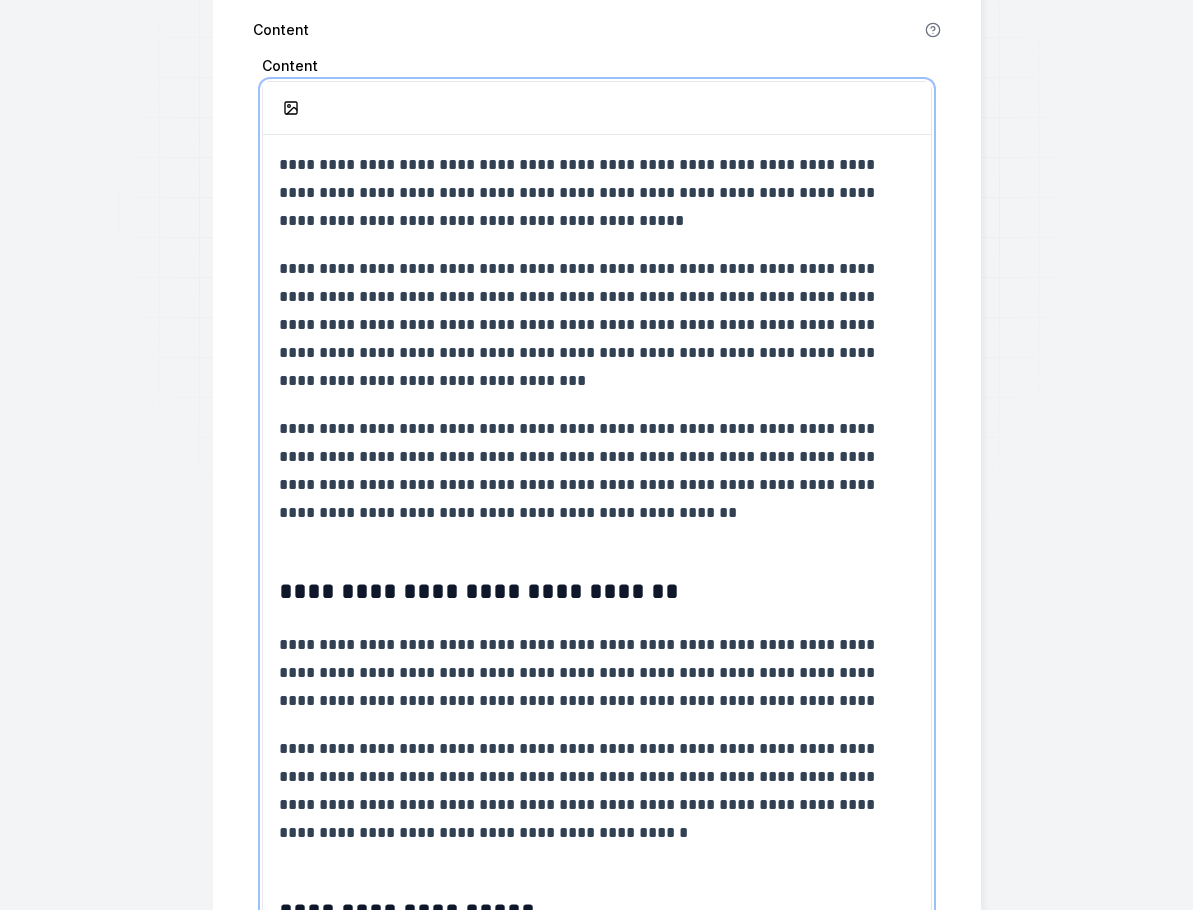 scroll, scrollTop: 0, scrollLeft: 0, axis: both 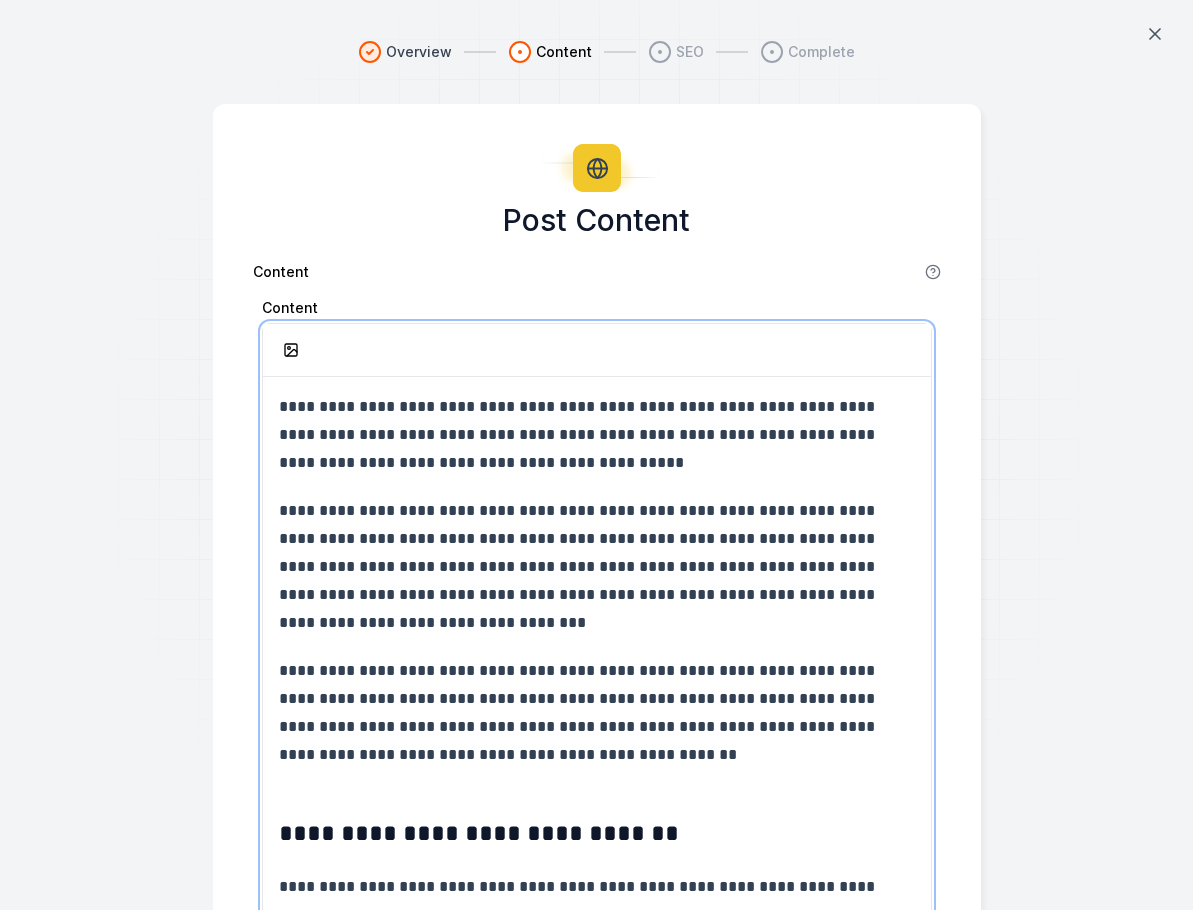 click on "**********" at bounding box center (597, 2809) 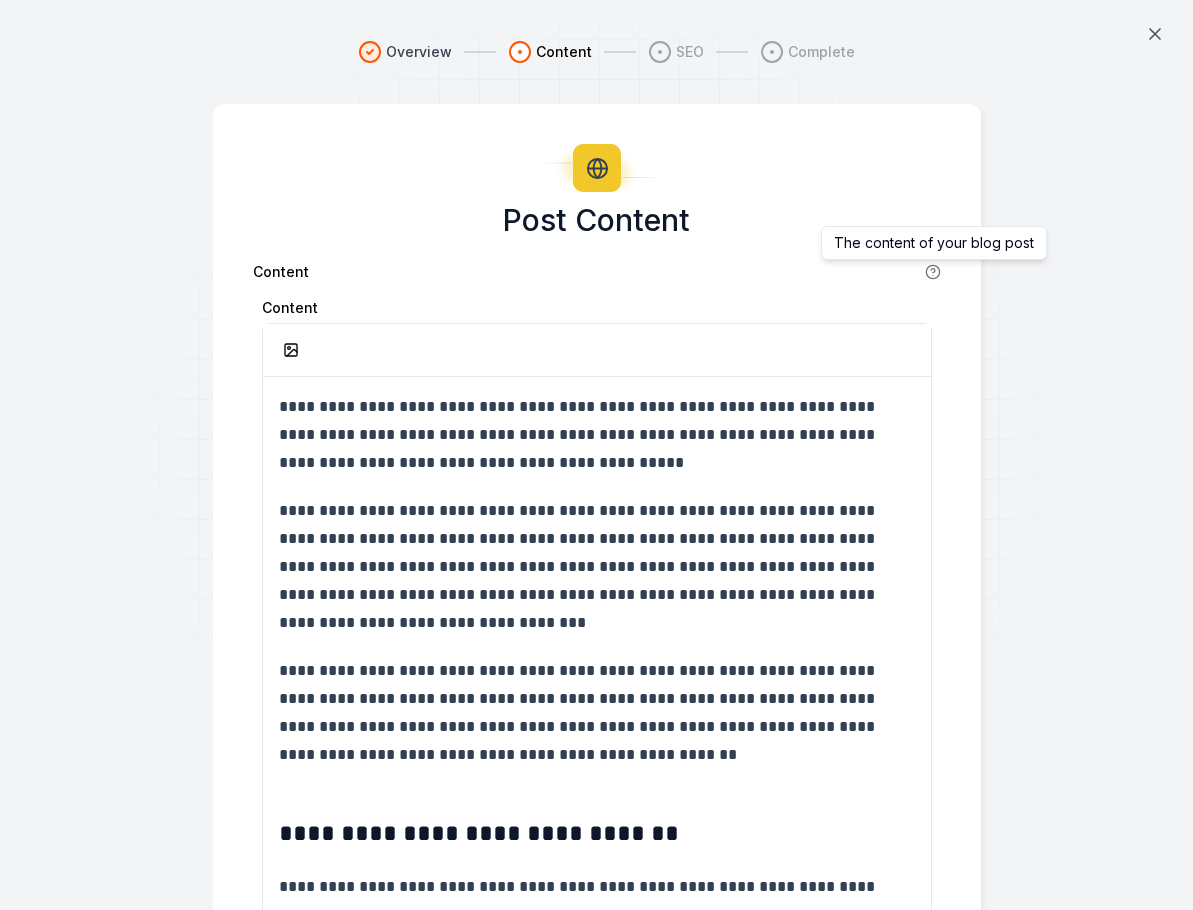 click 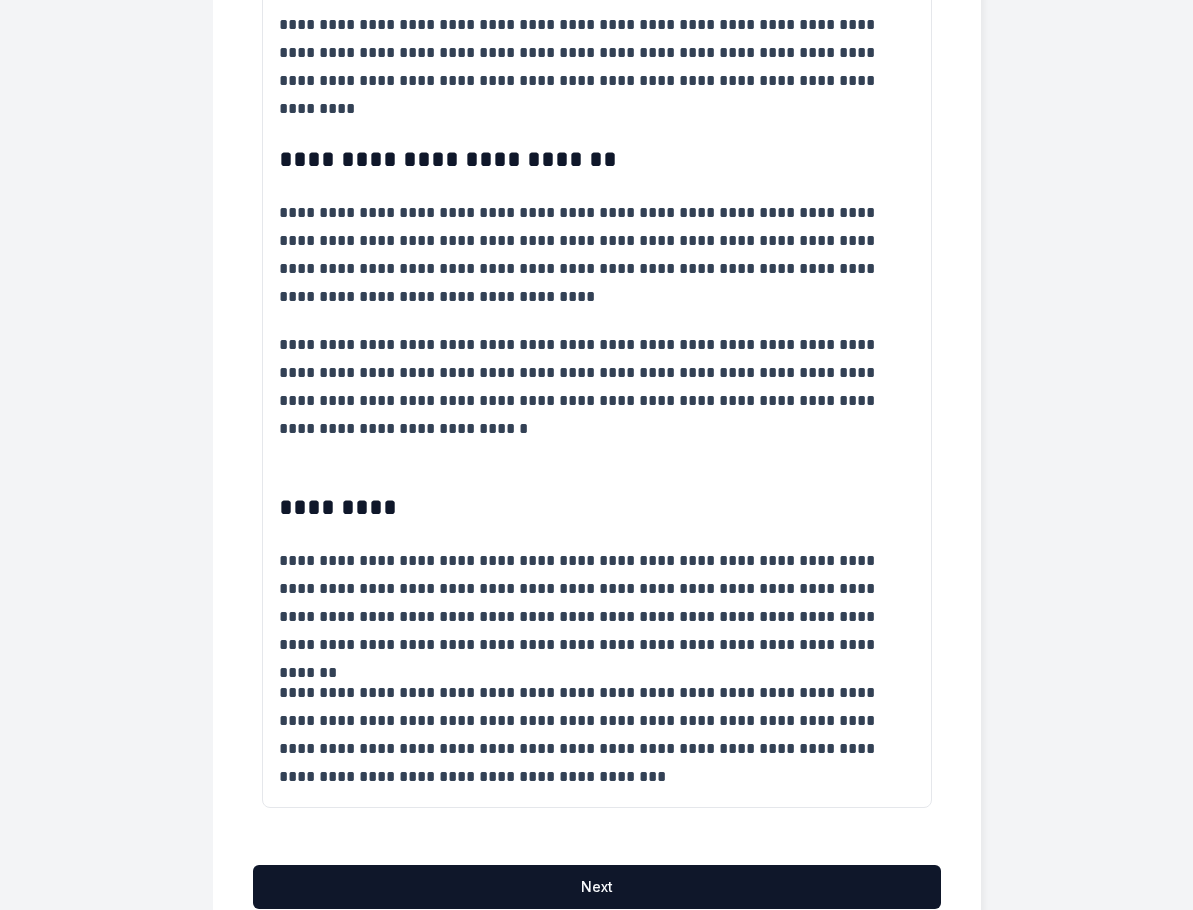 scroll, scrollTop: 4397, scrollLeft: 0, axis: vertical 